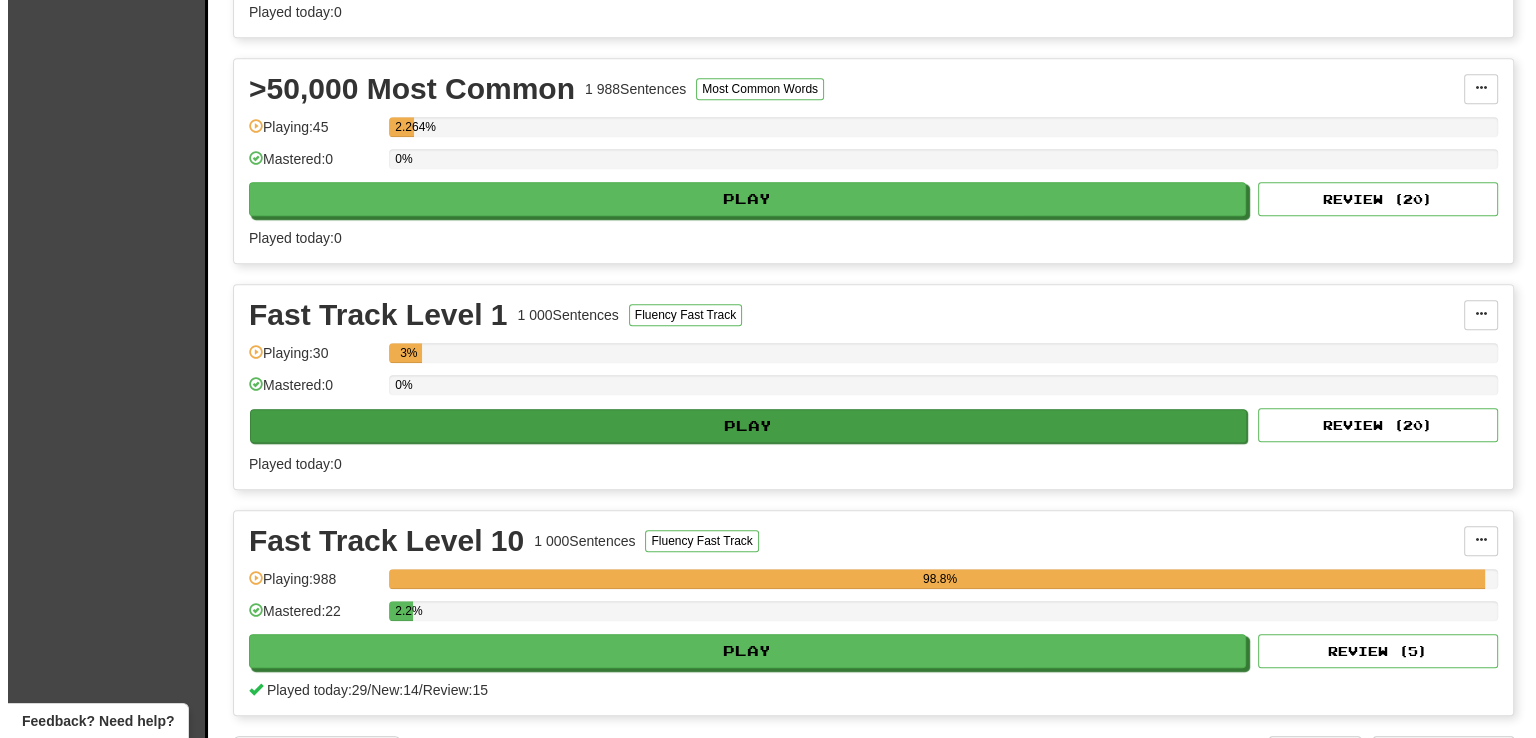 scroll, scrollTop: 2000, scrollLeft: 0, axis: vertical 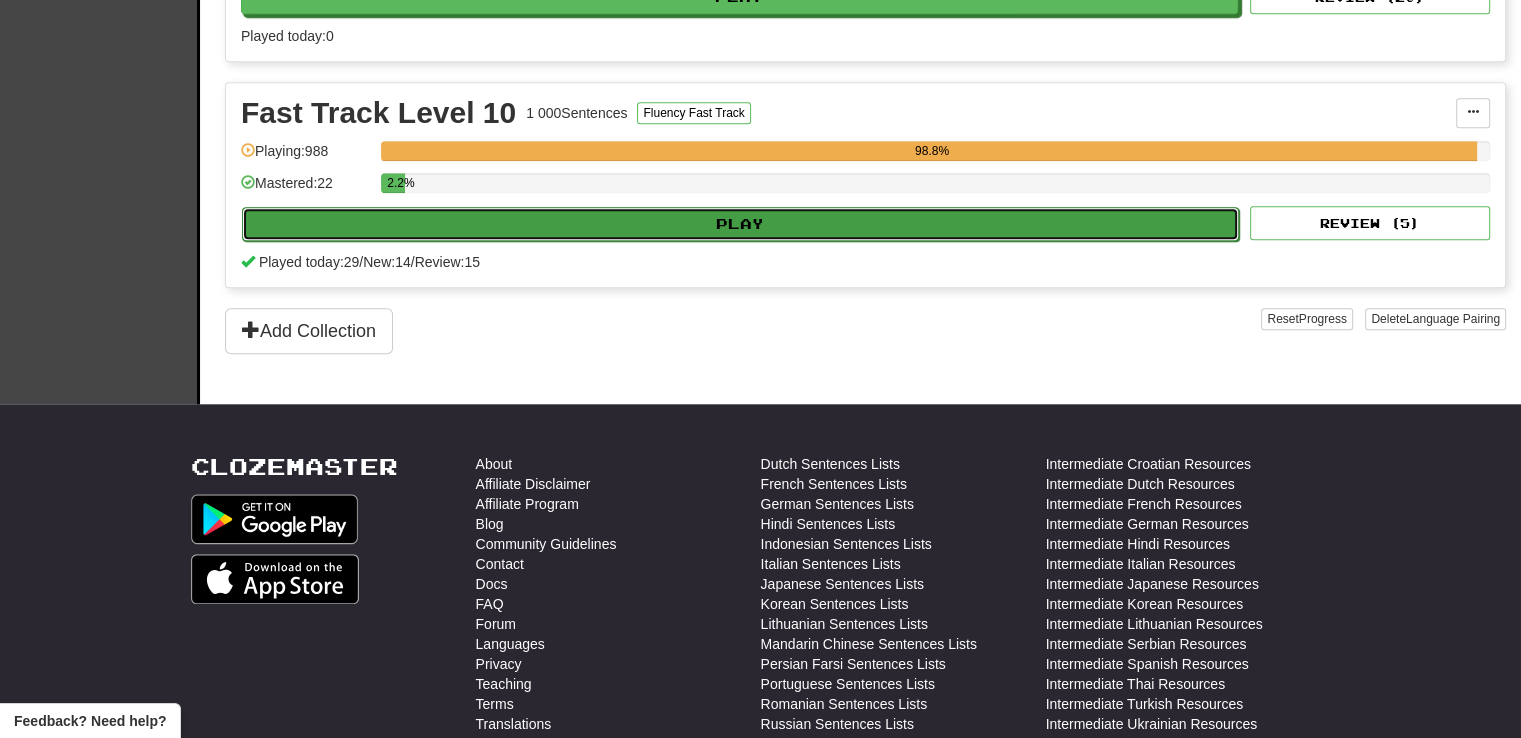 click on "Play" at bounding box center [740, 224] 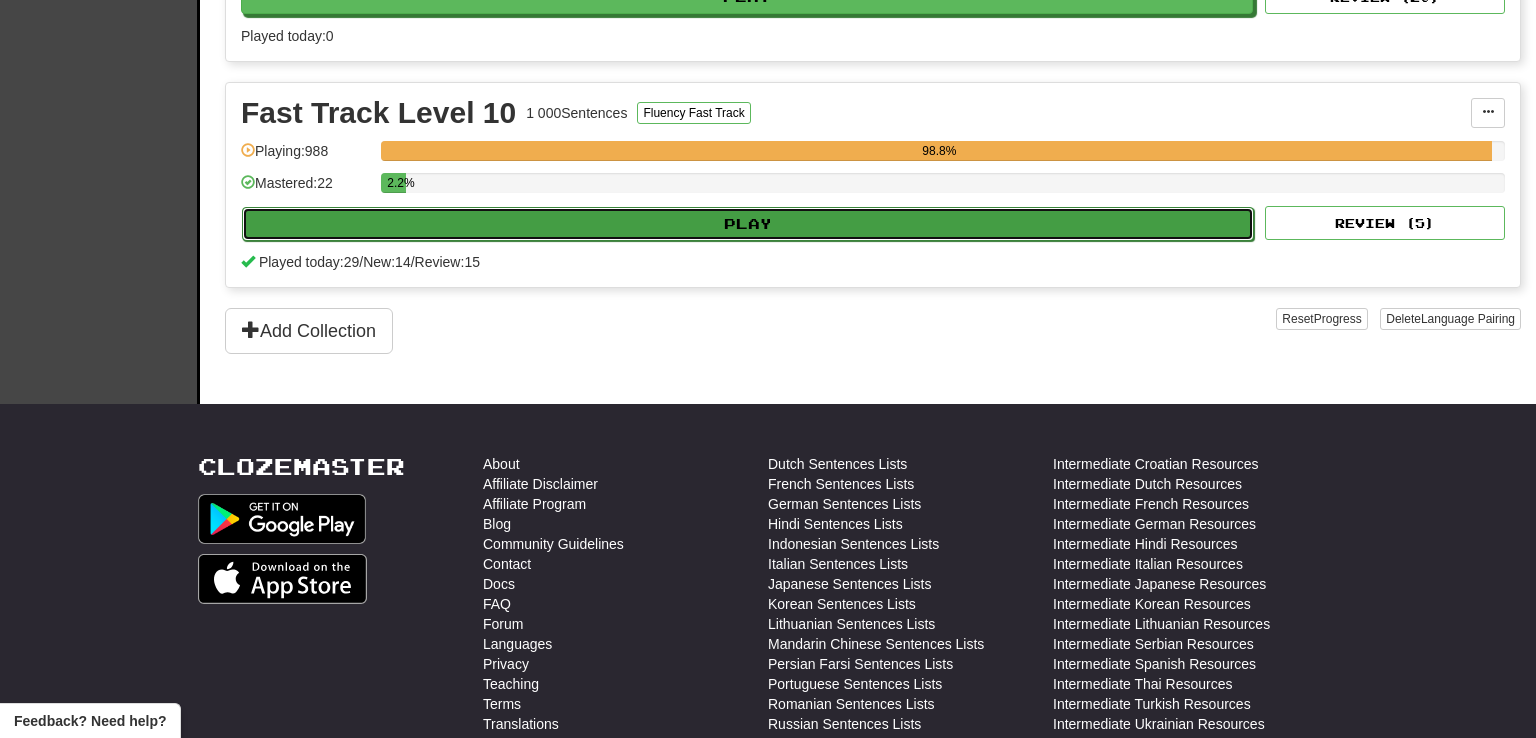 select on "**" 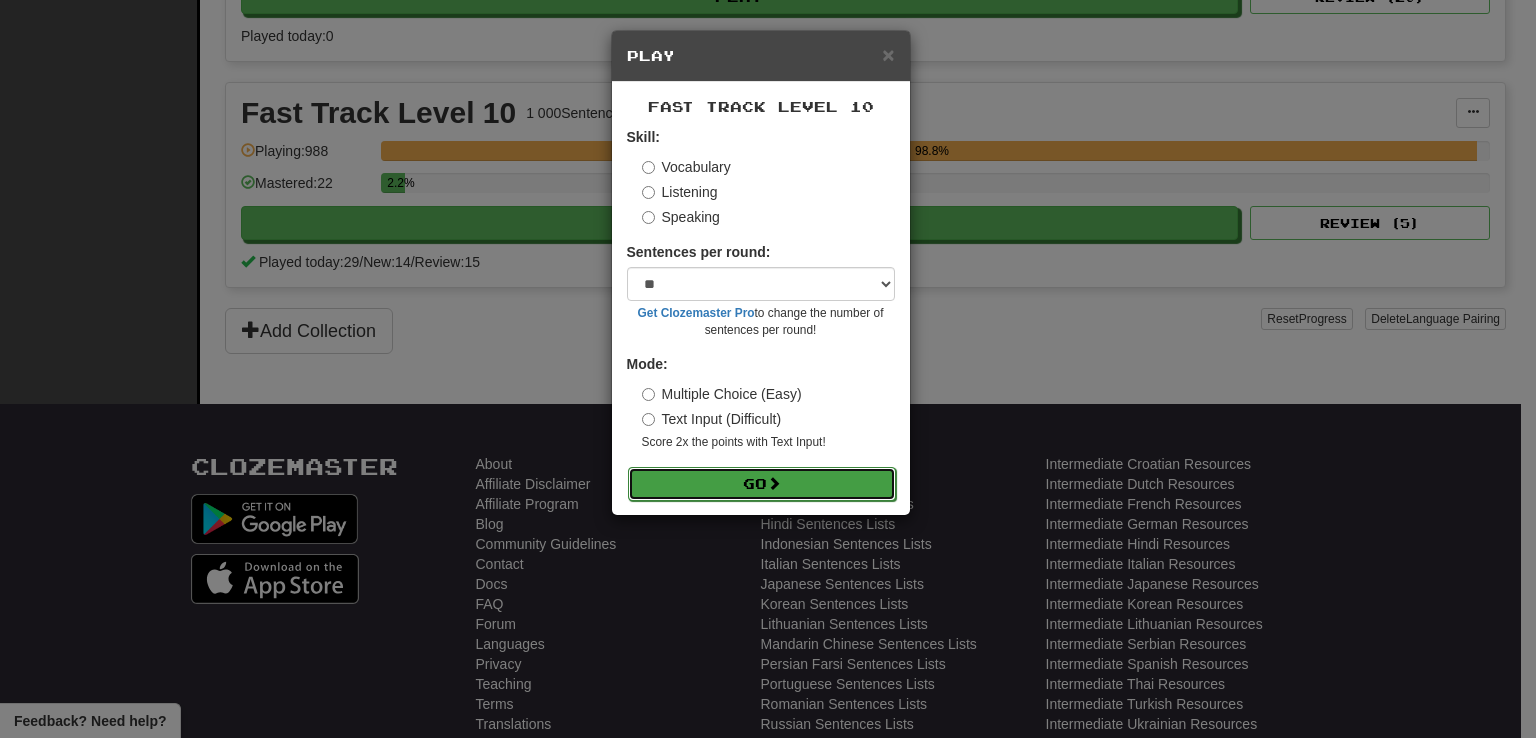 click on "Go" at bounding box center (762, 484) 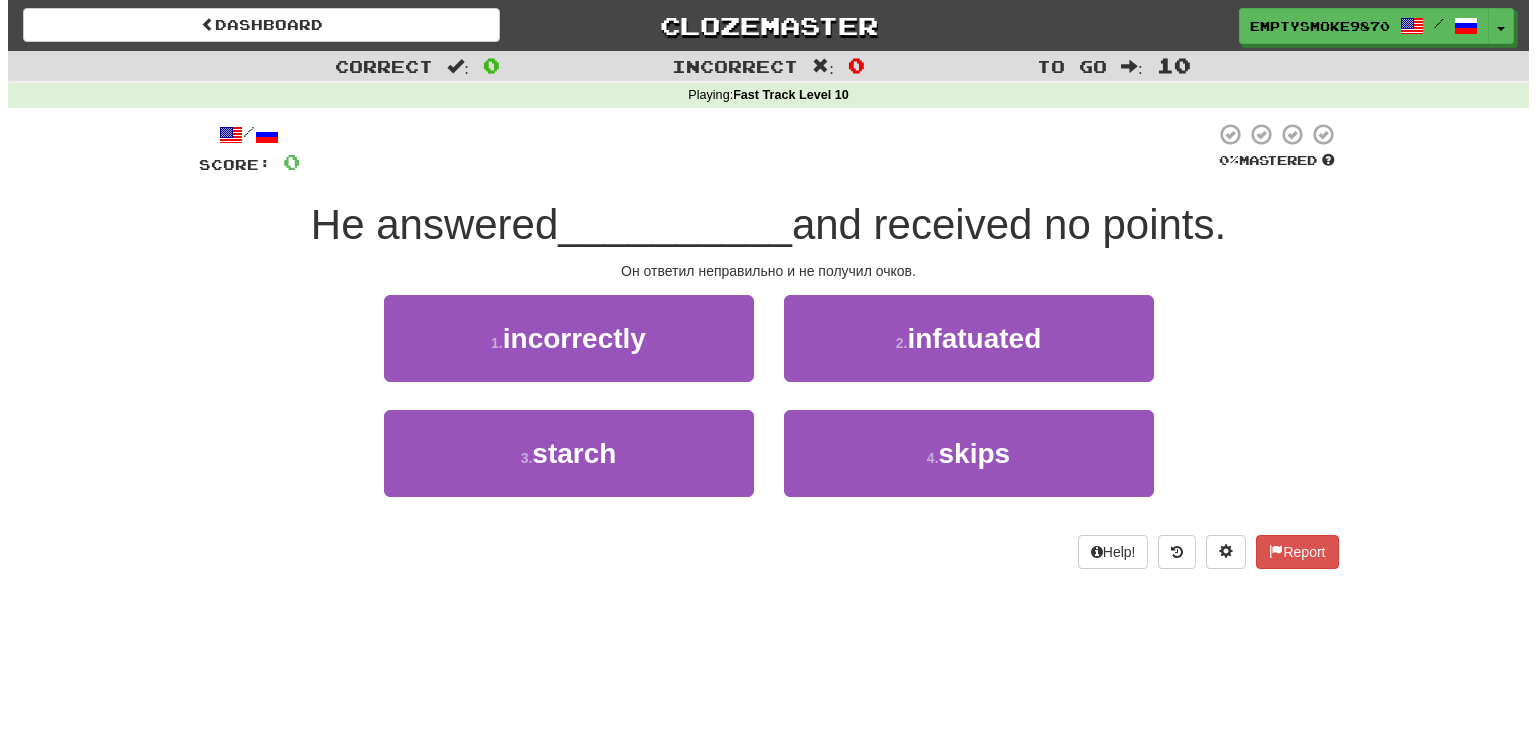 scroll, scrollTop: 0, scrollLeft: 0, axis: both 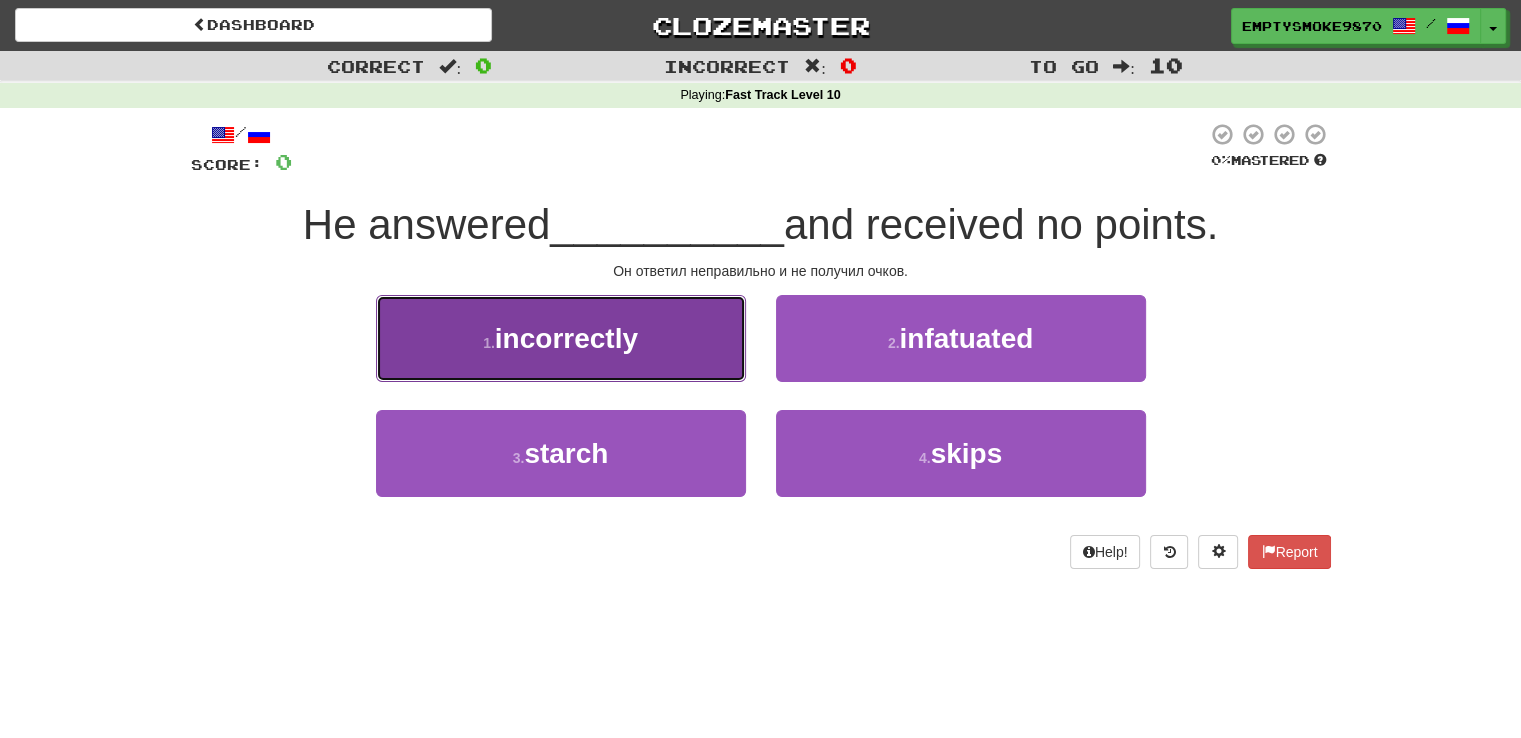 click on "1 .  incorrectly" at bounding box center (561, 338) 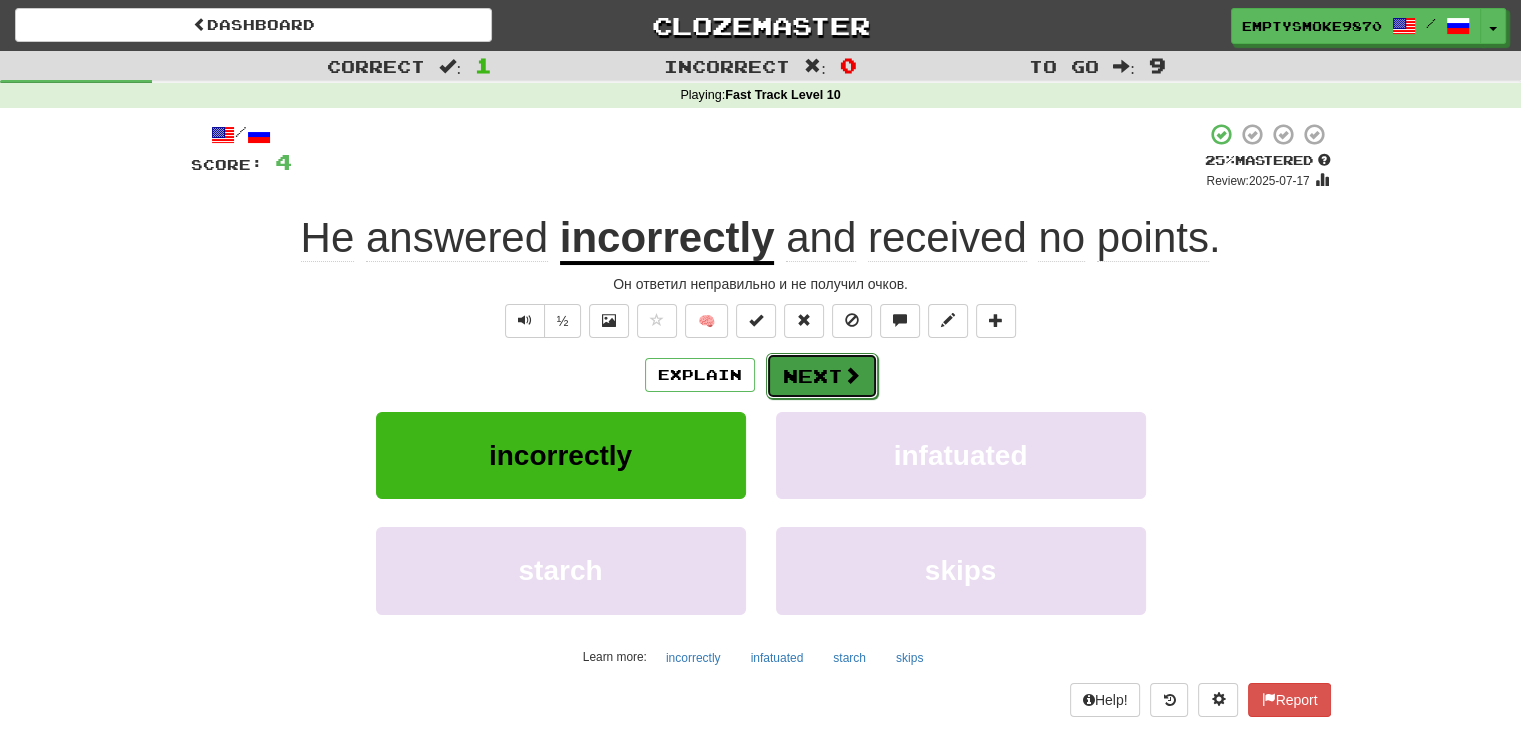 click on "Next" at bounding box center (822, 376) 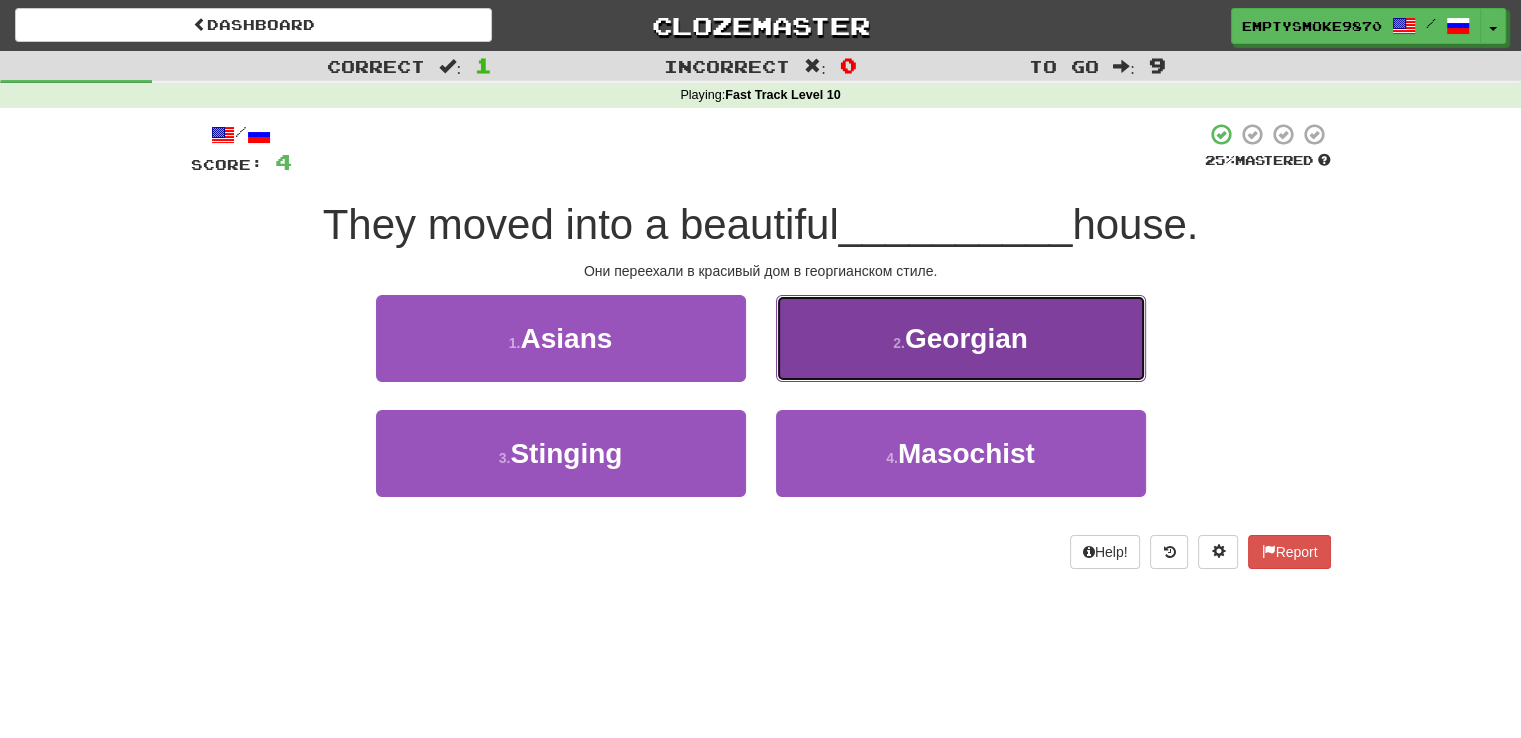 click on "2 .  Georgian" at bounding box center [961, 338] 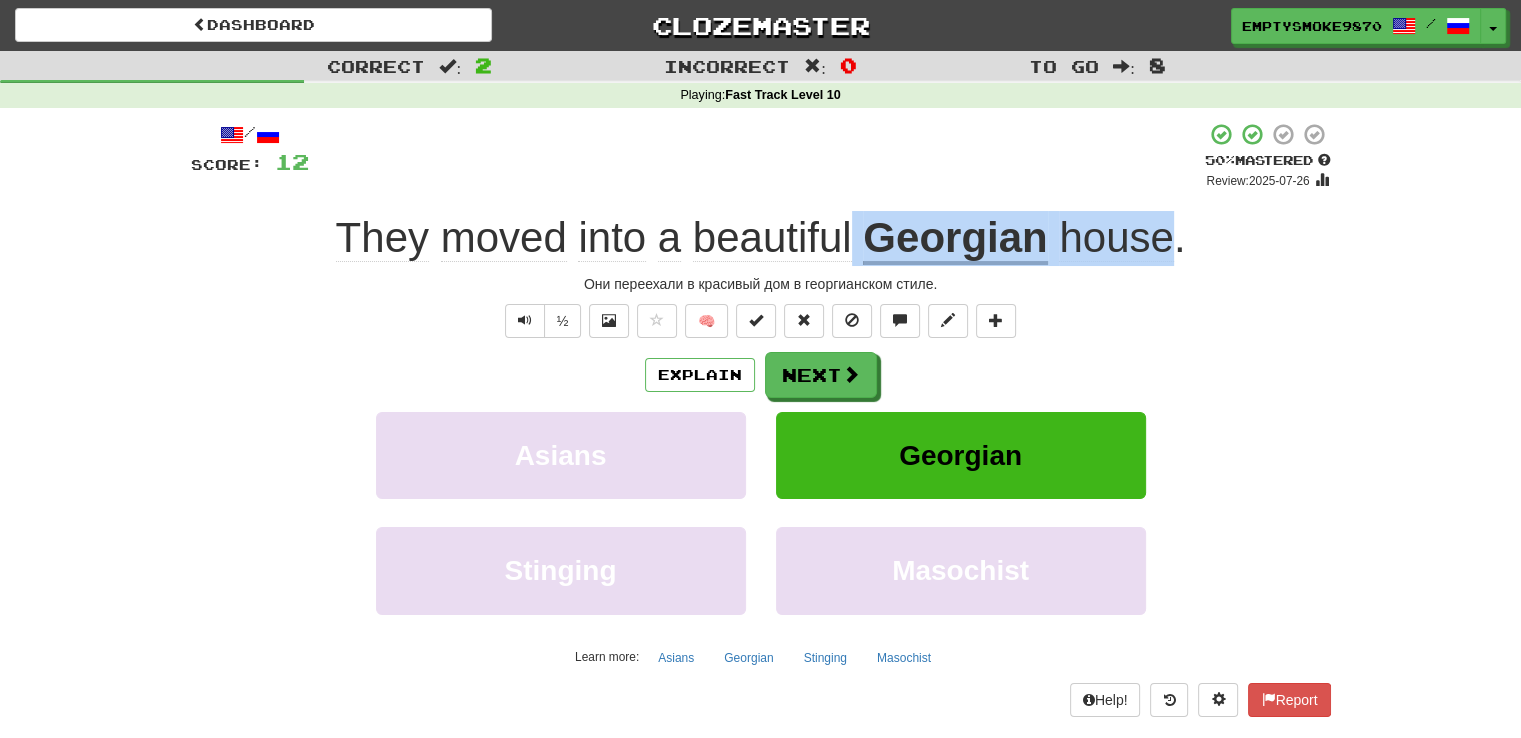 drag, startPoint x: 856, startPoint y: 236, endPoint x: 1174, endPoint y: 233, distance: 318.01416 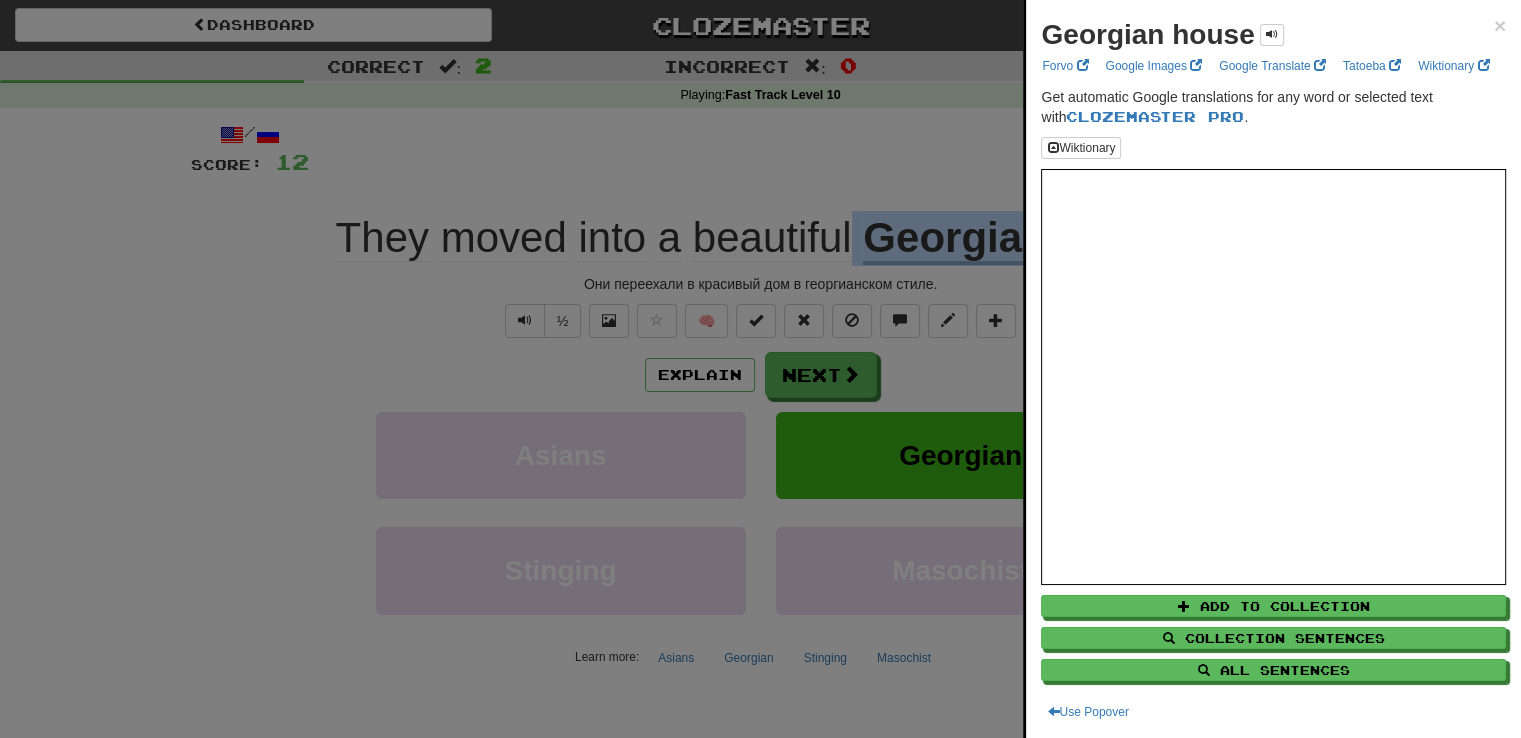 copy on "Georgian   house" 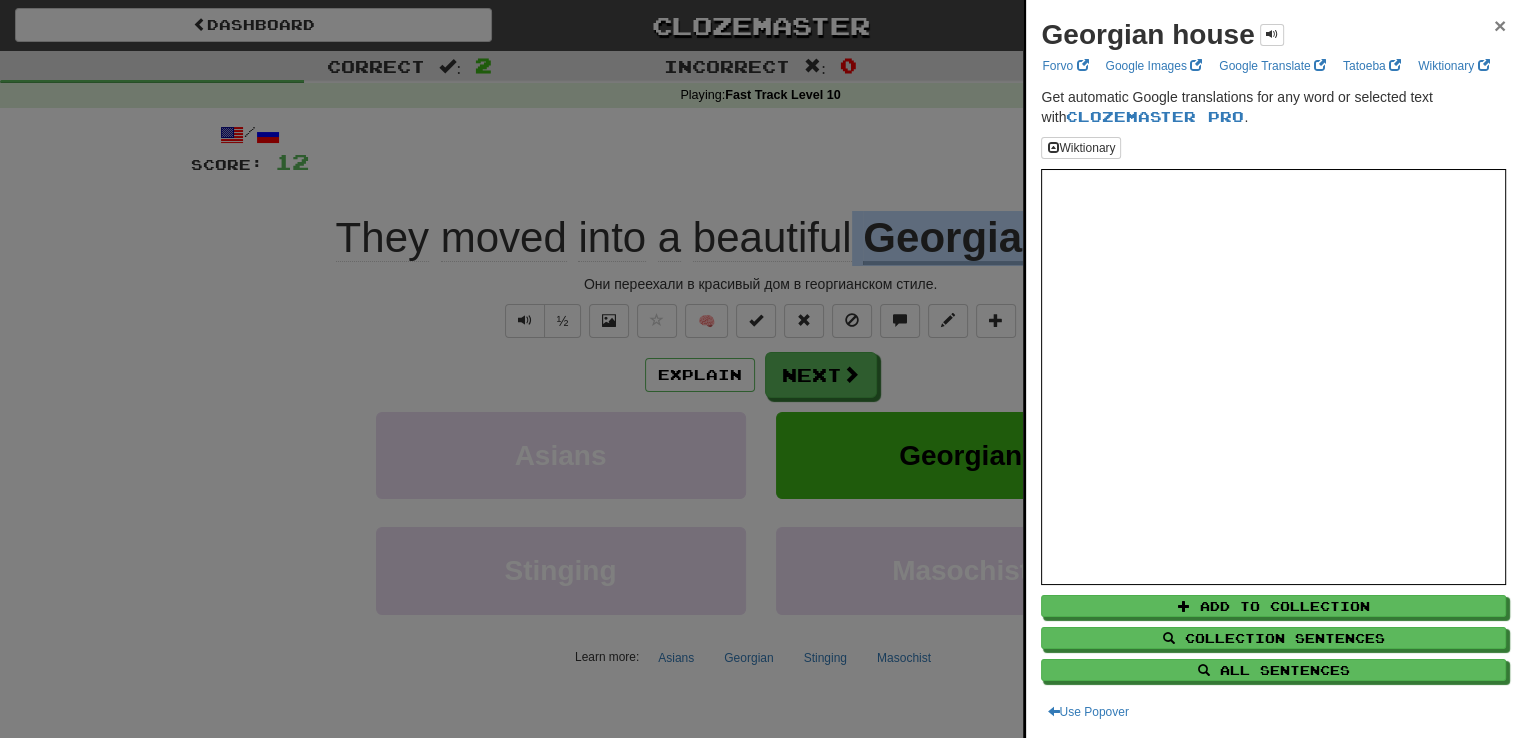 click on "×" at bounding box center (1500, 25) 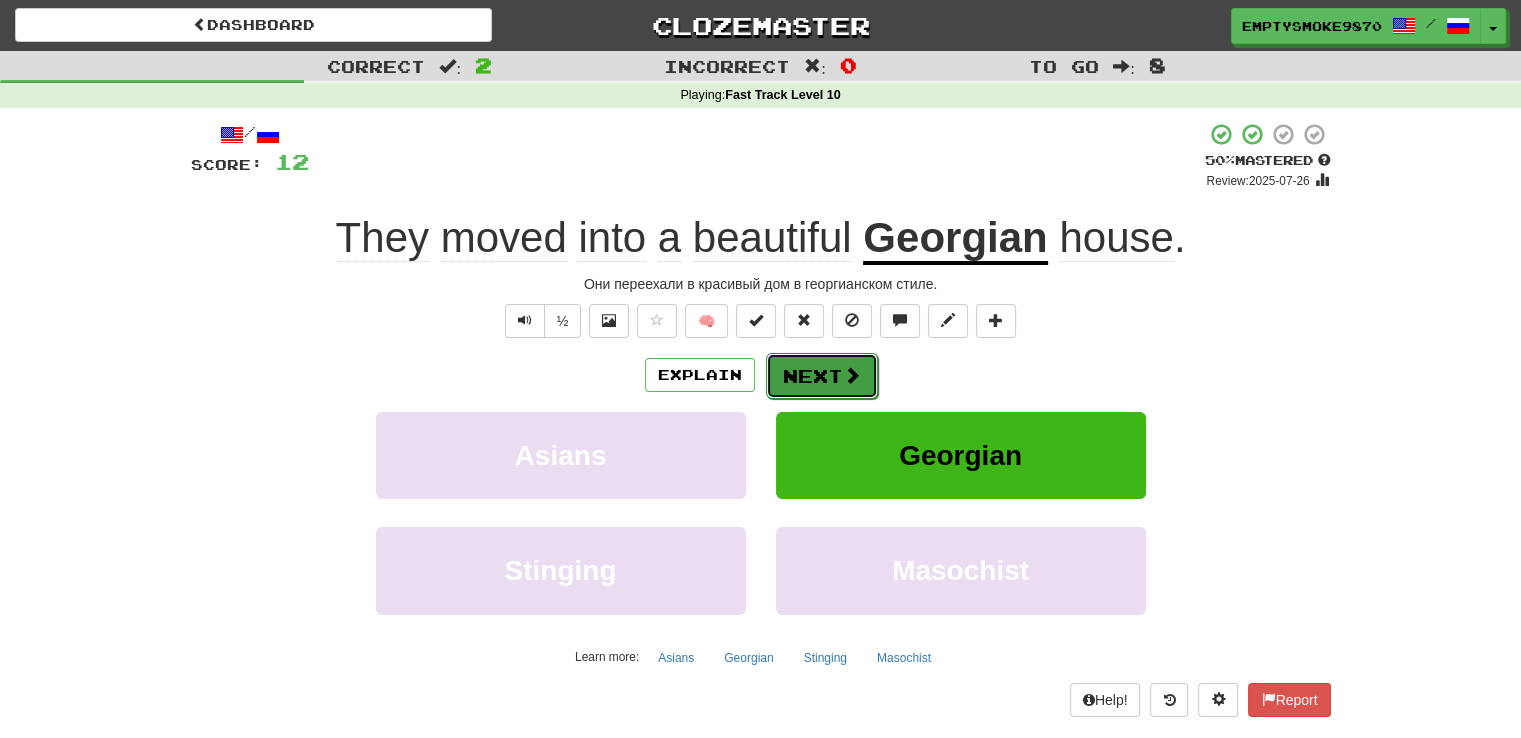 click at bounding box center (852, 375) 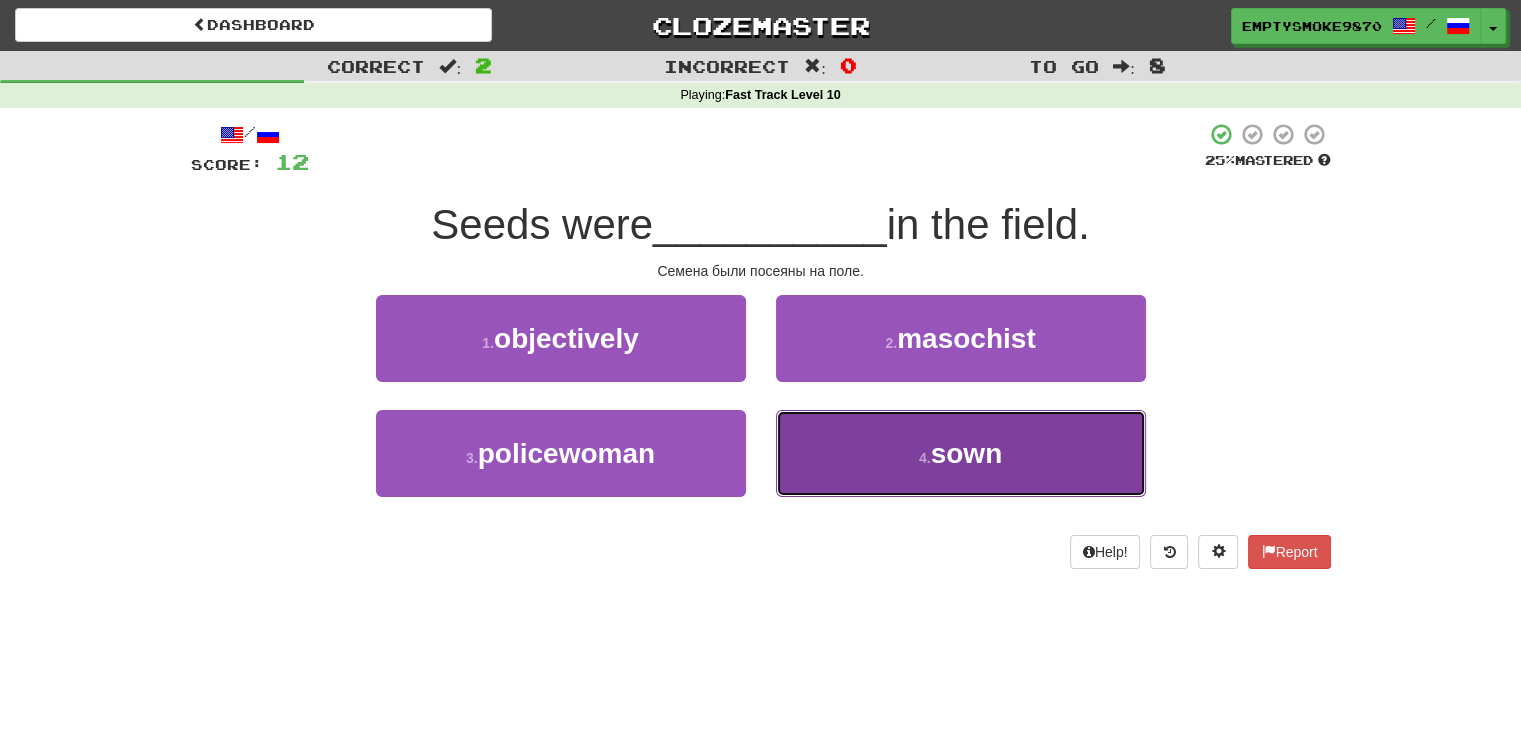 click on "4 .  sown" at bounding box center (961, 453) 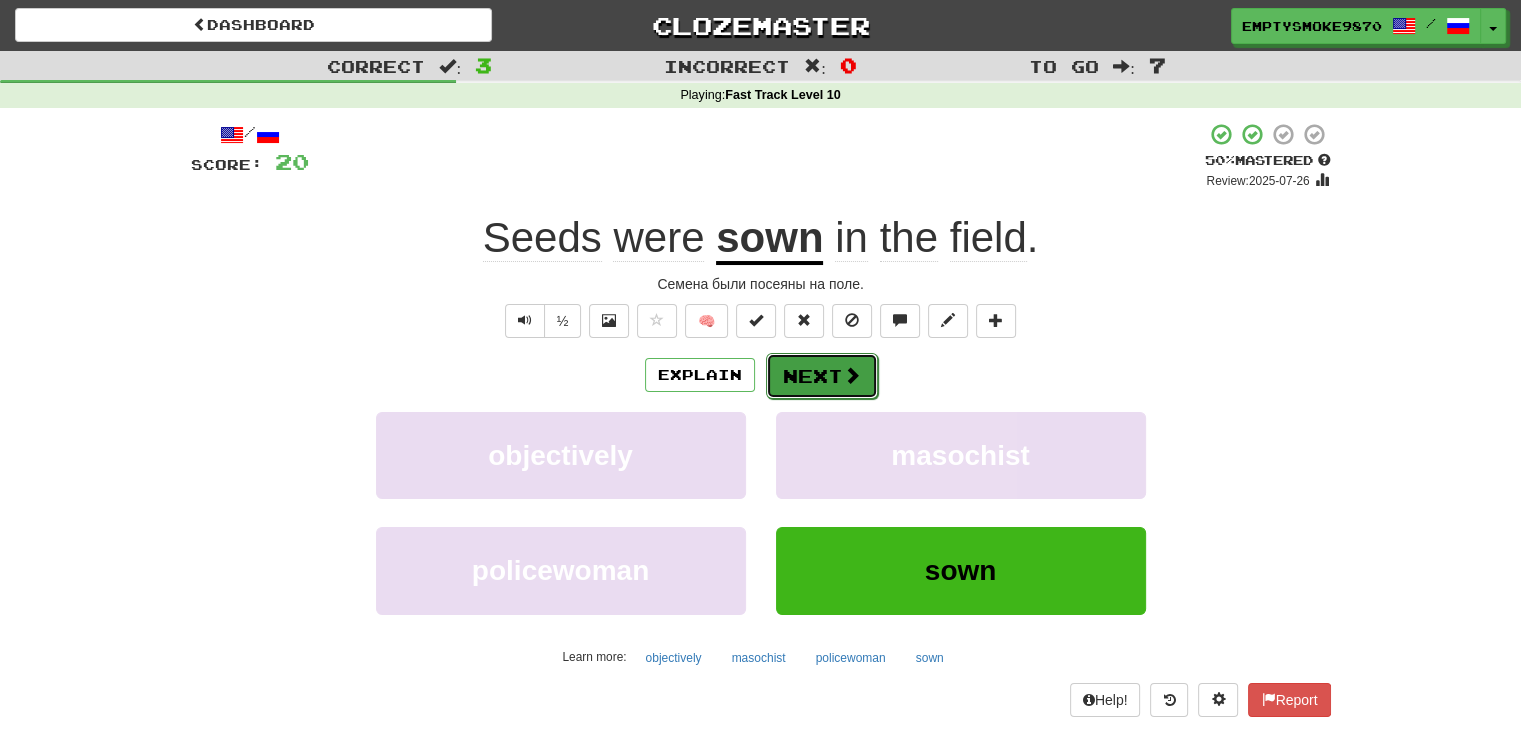 click on "Next" at bounding box center (822, 376) 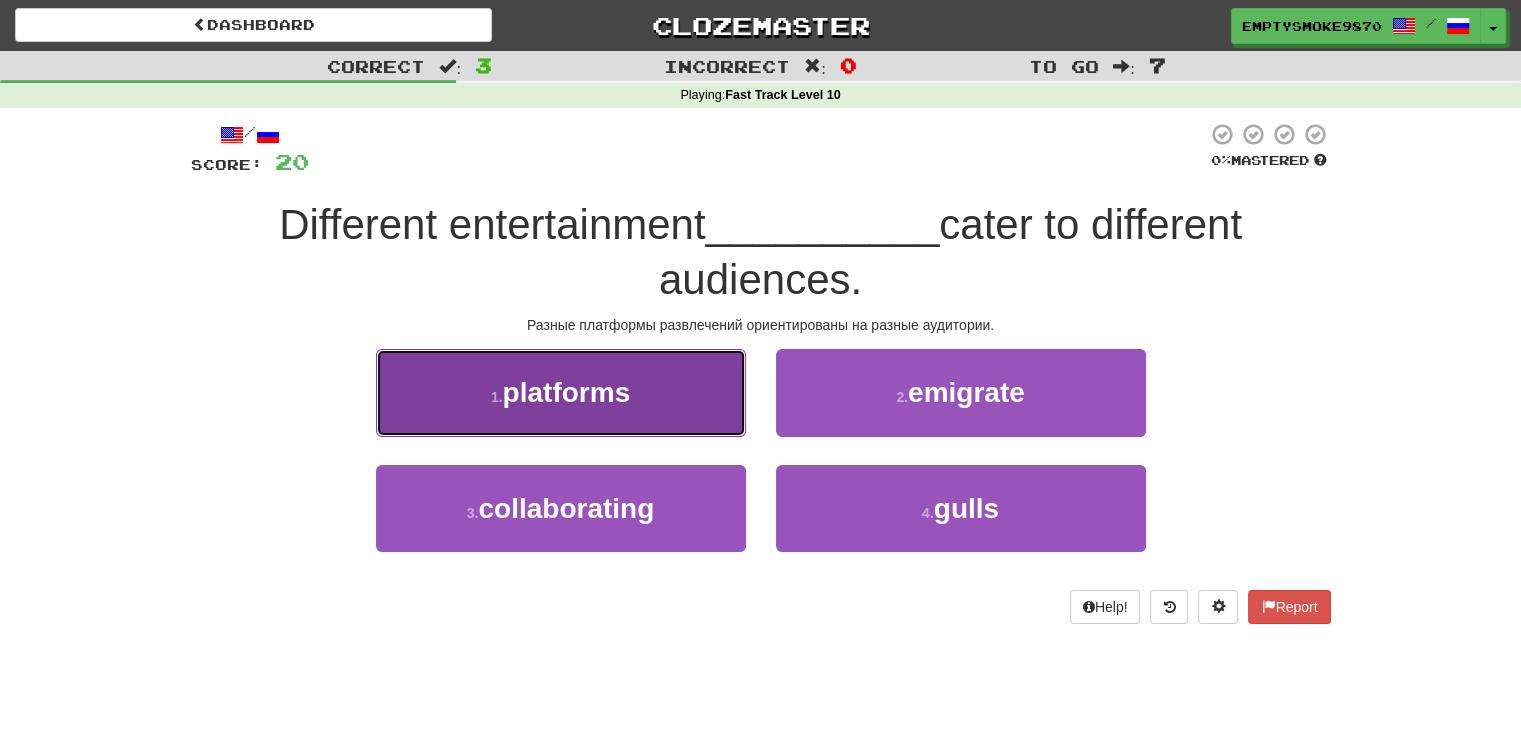 click on "1 .  platforms" at bounding box center (561, 392) 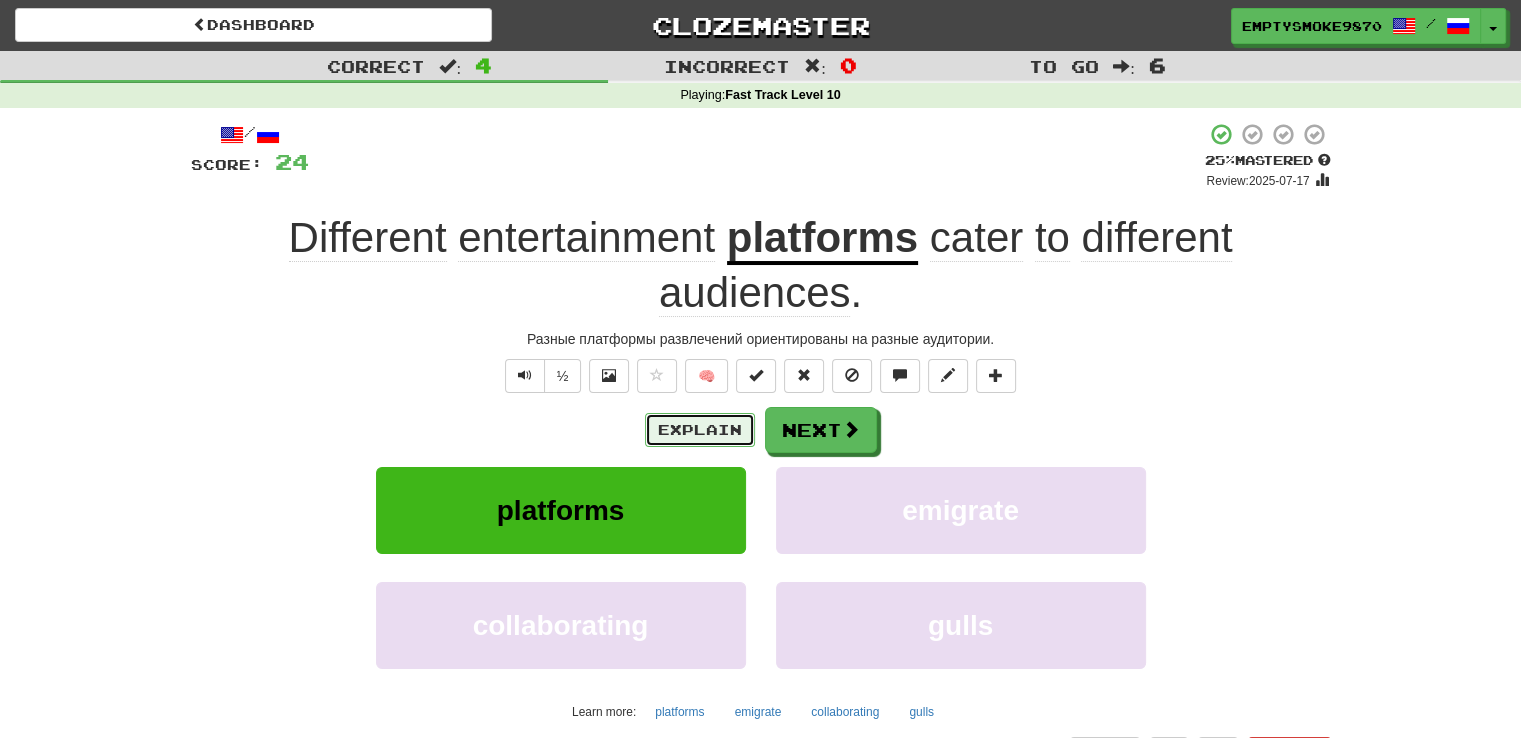 click on "Explain" at bounding box center (700, 430) 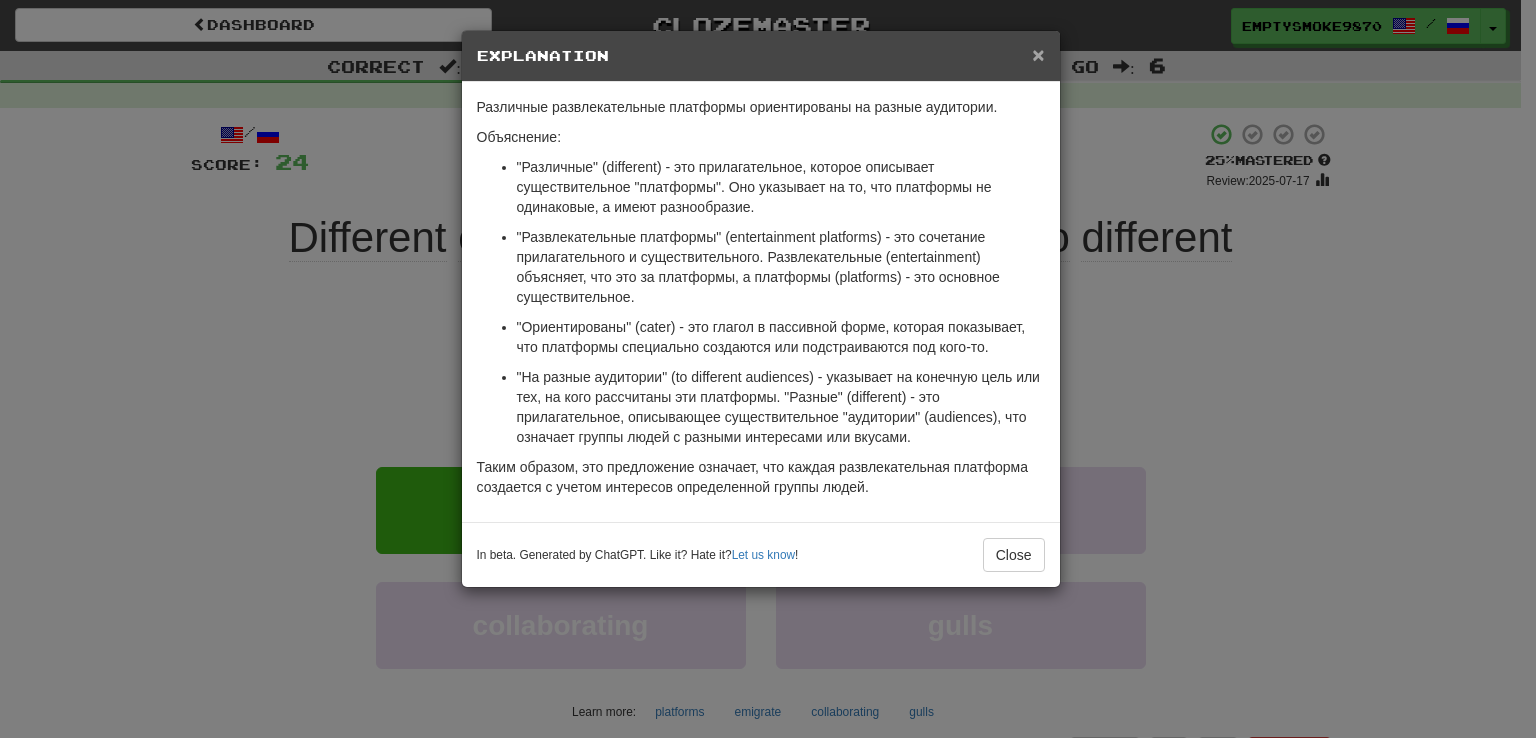 click on "×" at bounding box center [1038, 54] 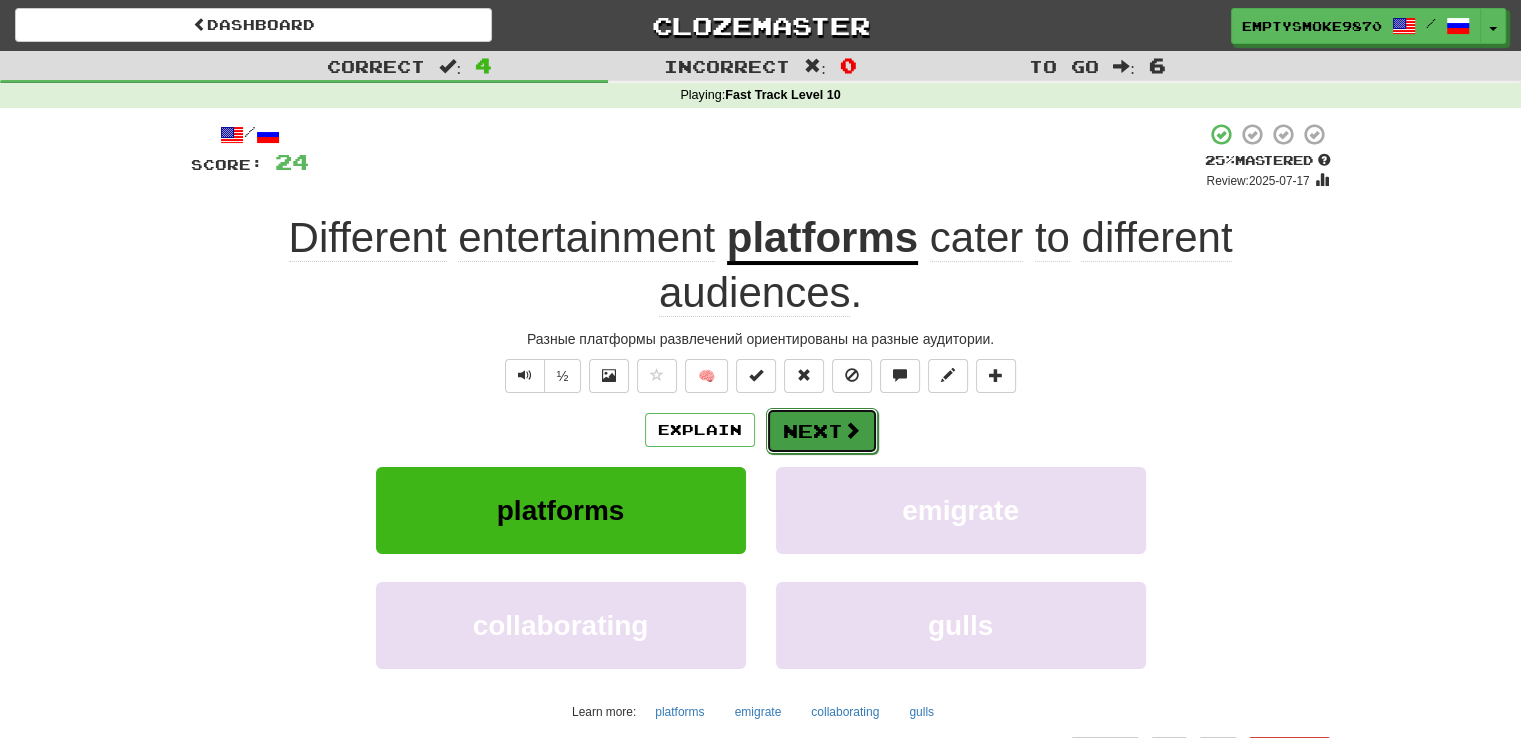 click on "Next" at bounding box center (822, 431) 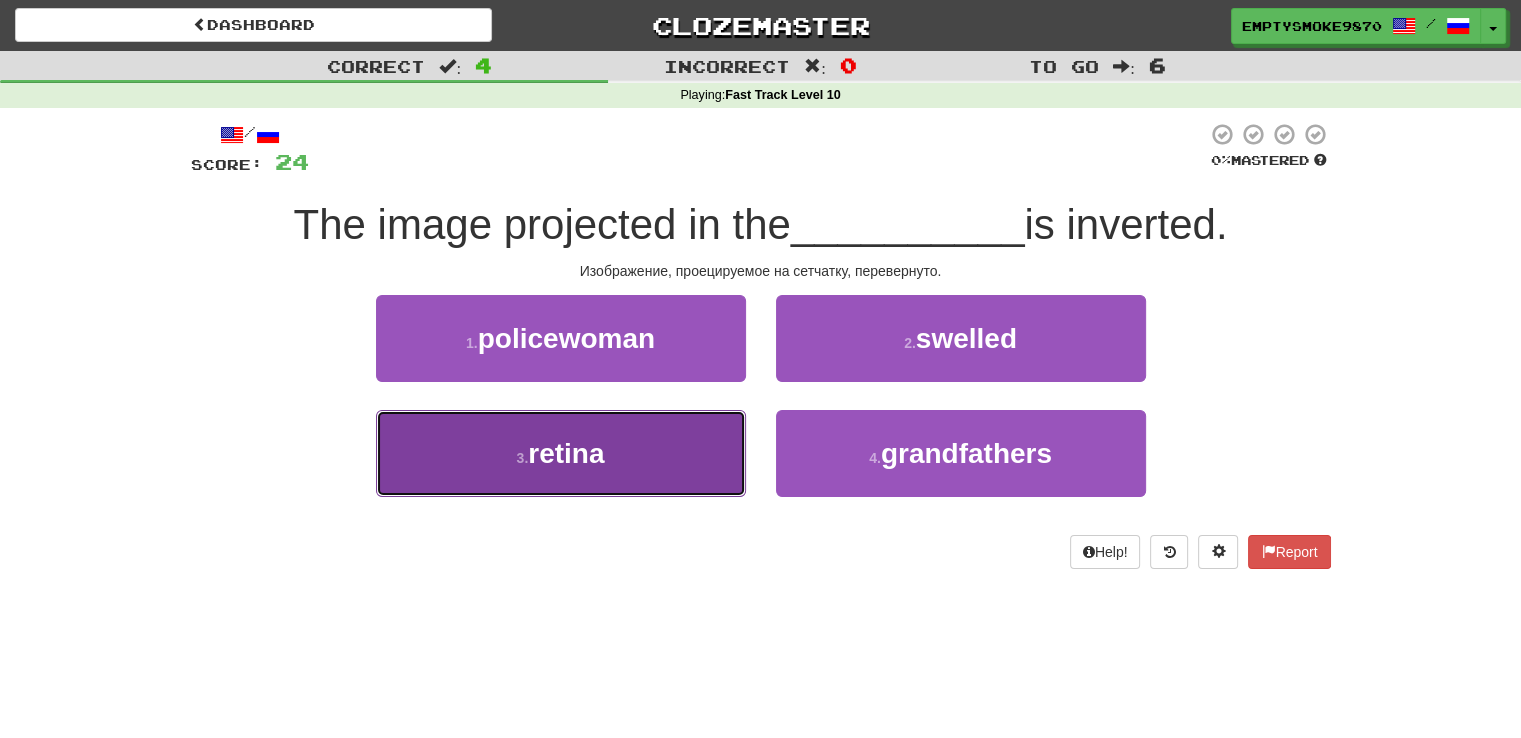 click on "3 .  retina" at bounding box center [561, 453] 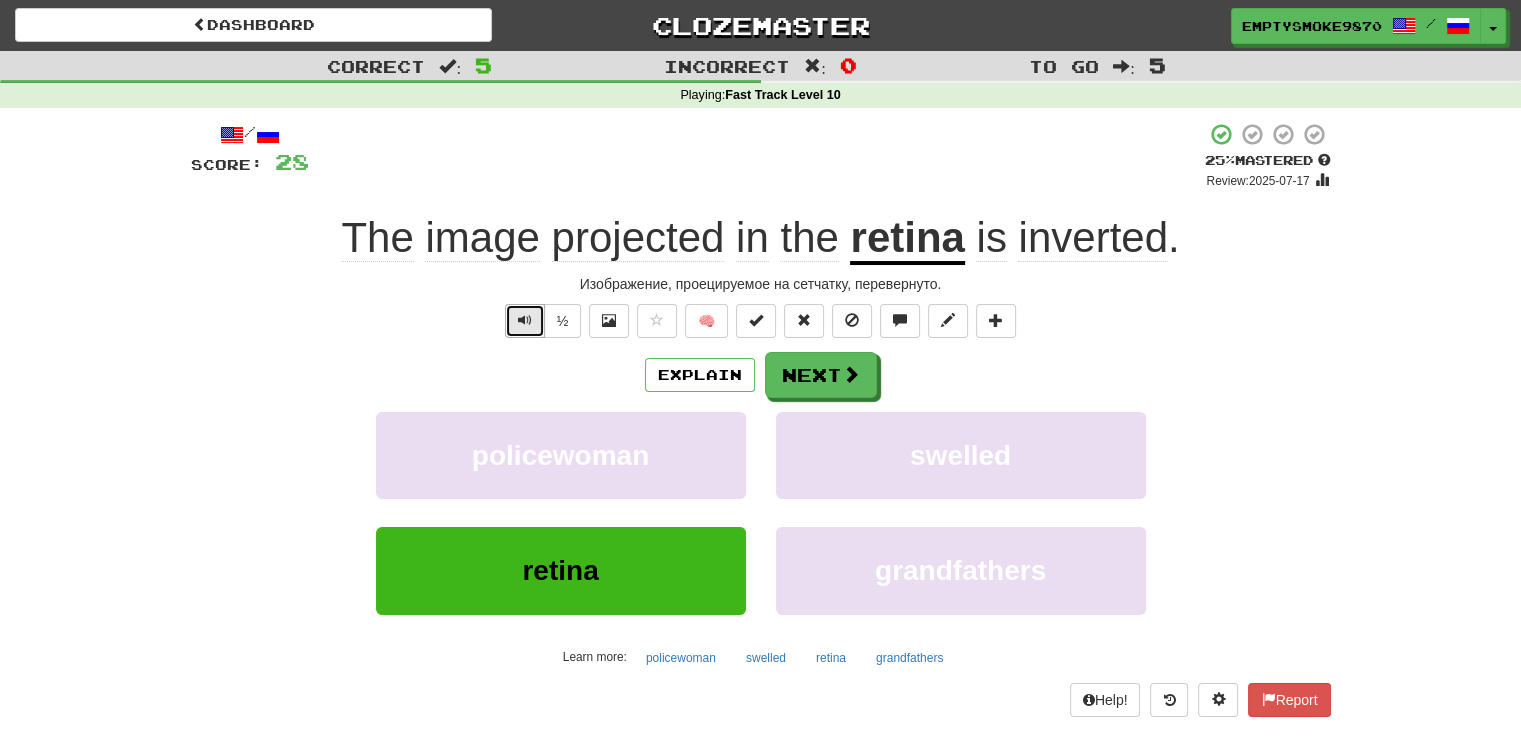 click at bounding box center [525, 320] 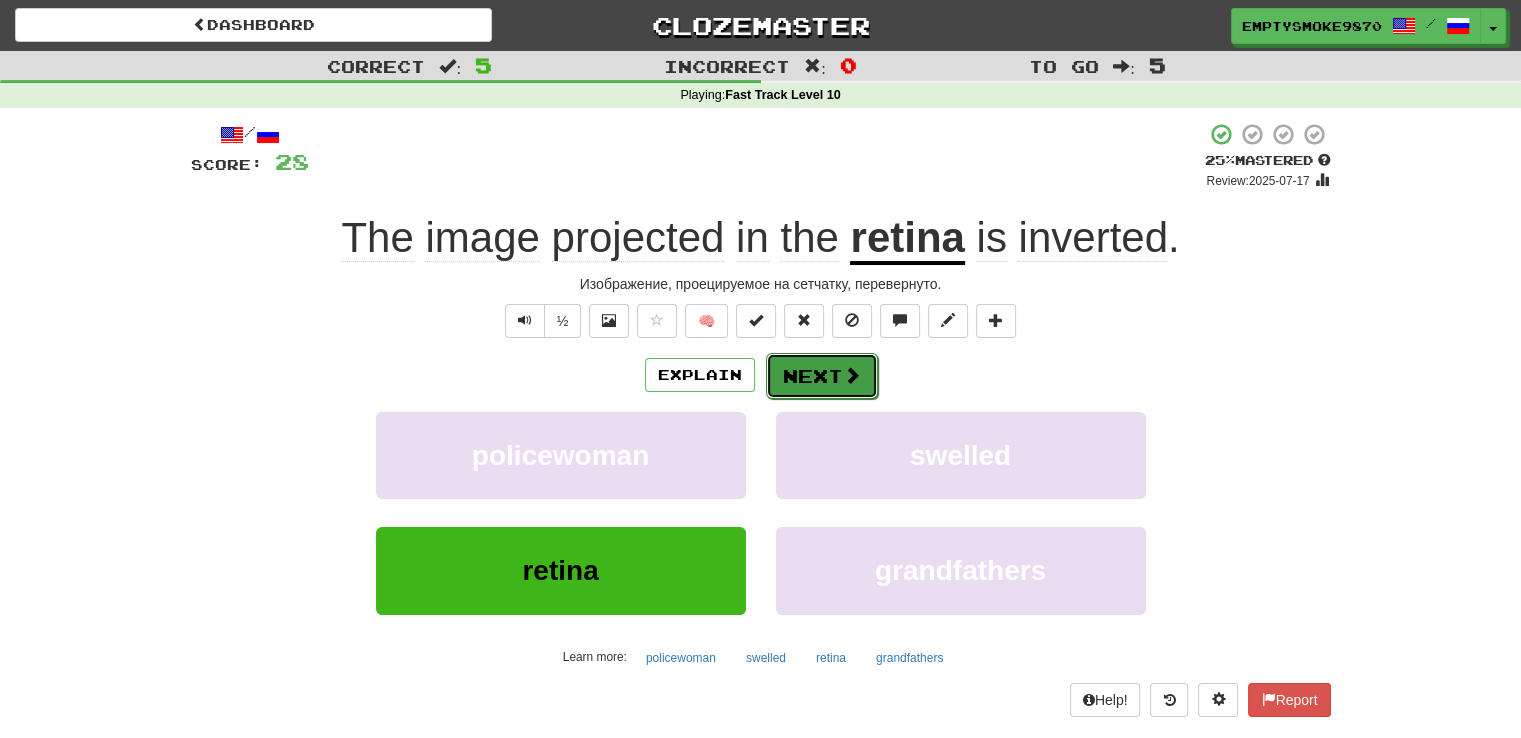 click on "Next" at bounding box center [822, 376] 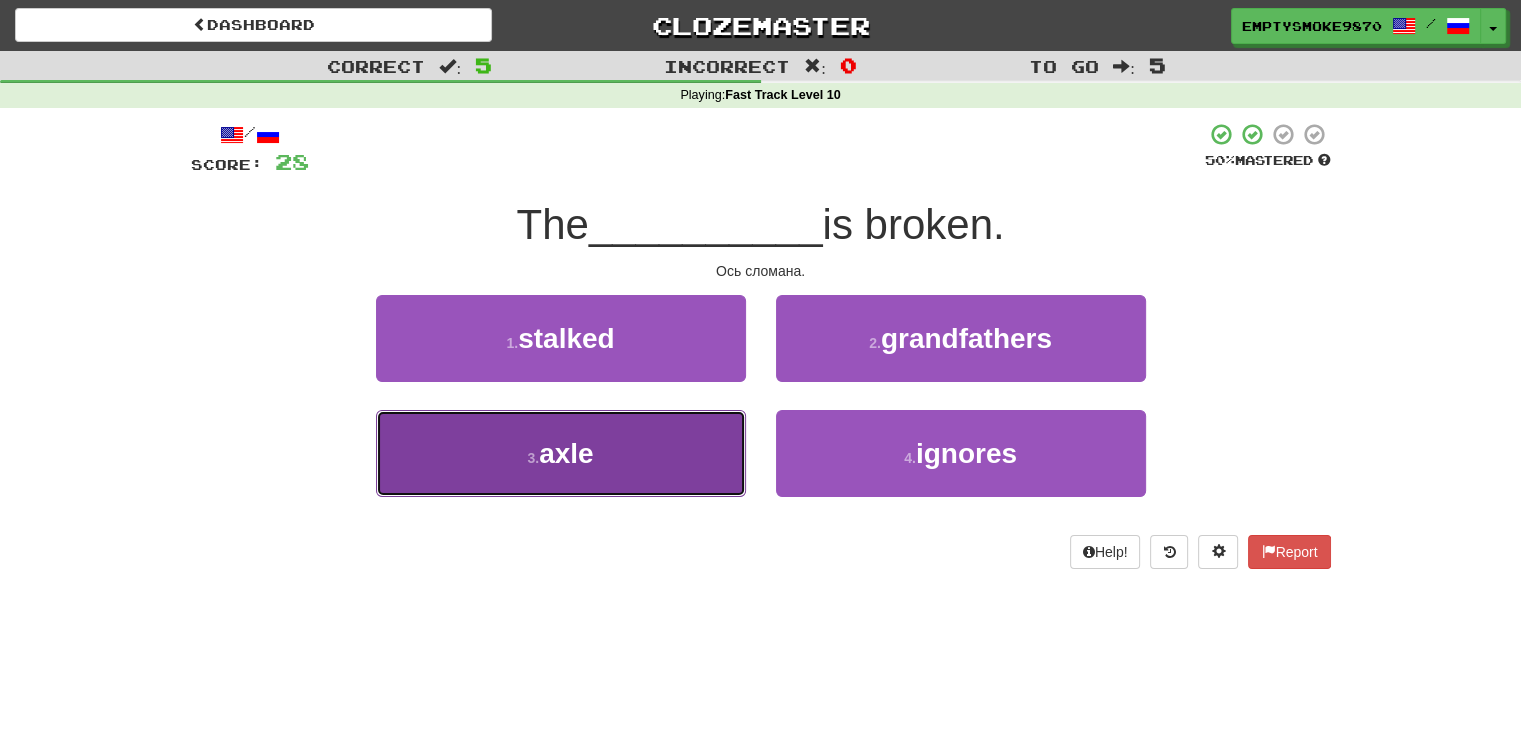click on "3 .  axle" at bounding box center [561, 453] 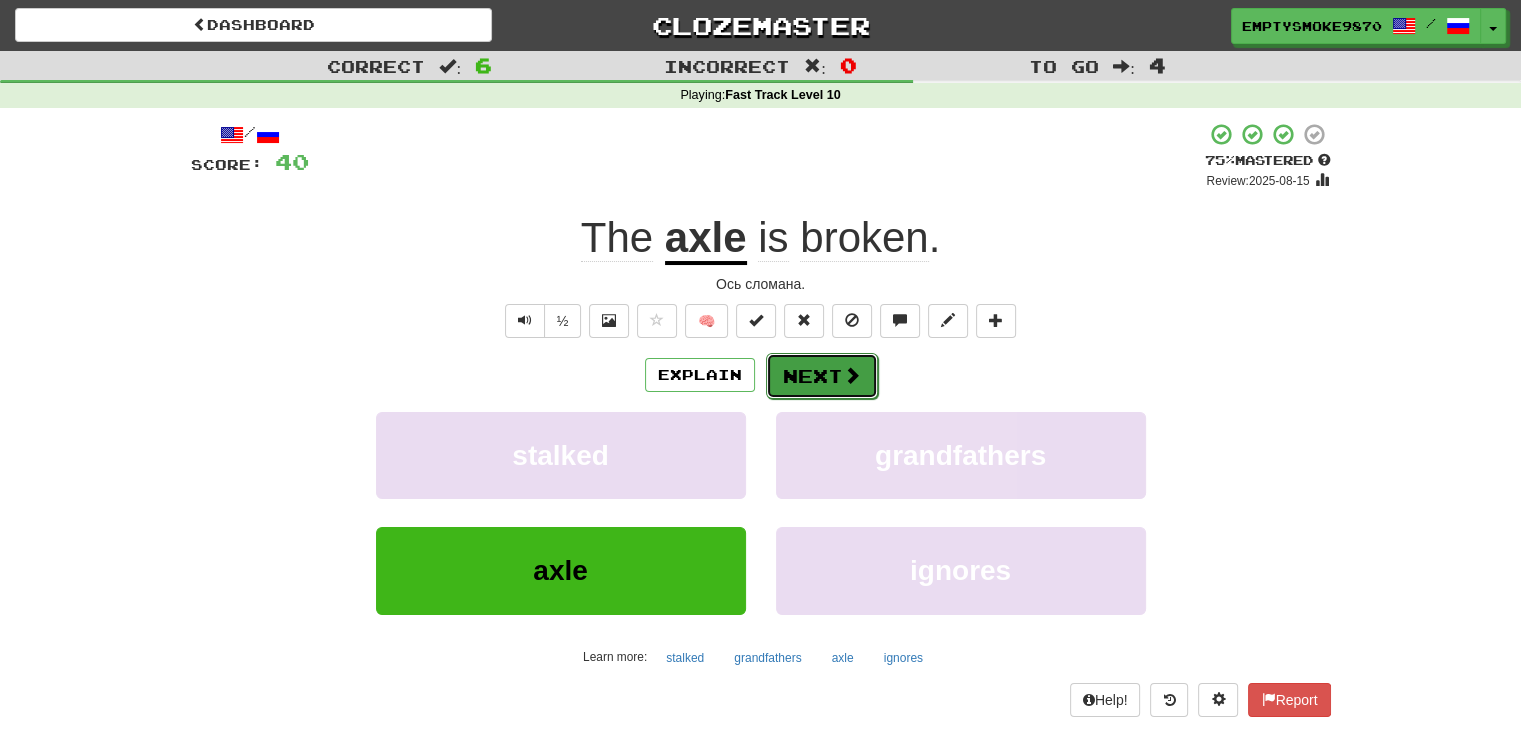 click on "Next" at bounding box center (822, 376) 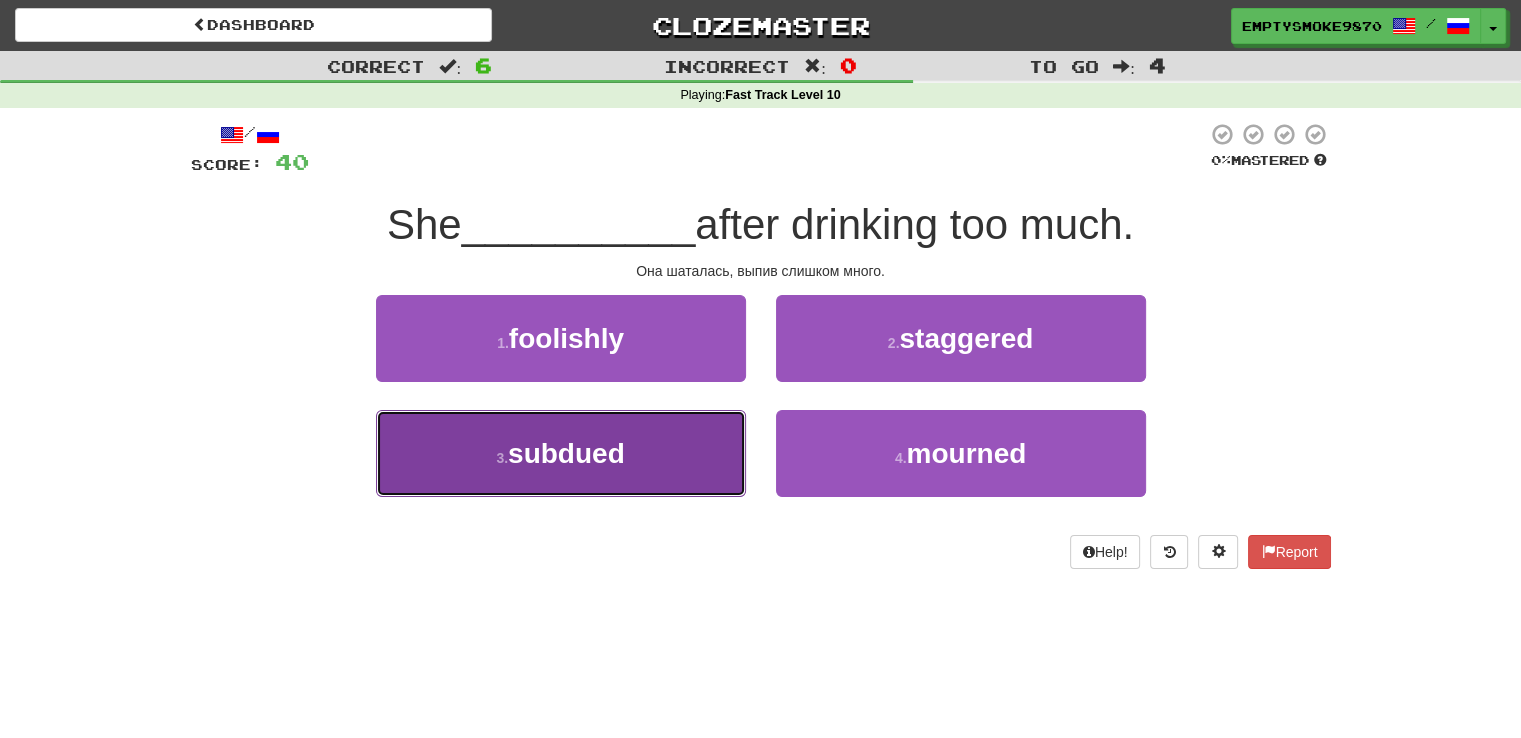 click on "3 .  subdued" at bounding box center (561, 453) 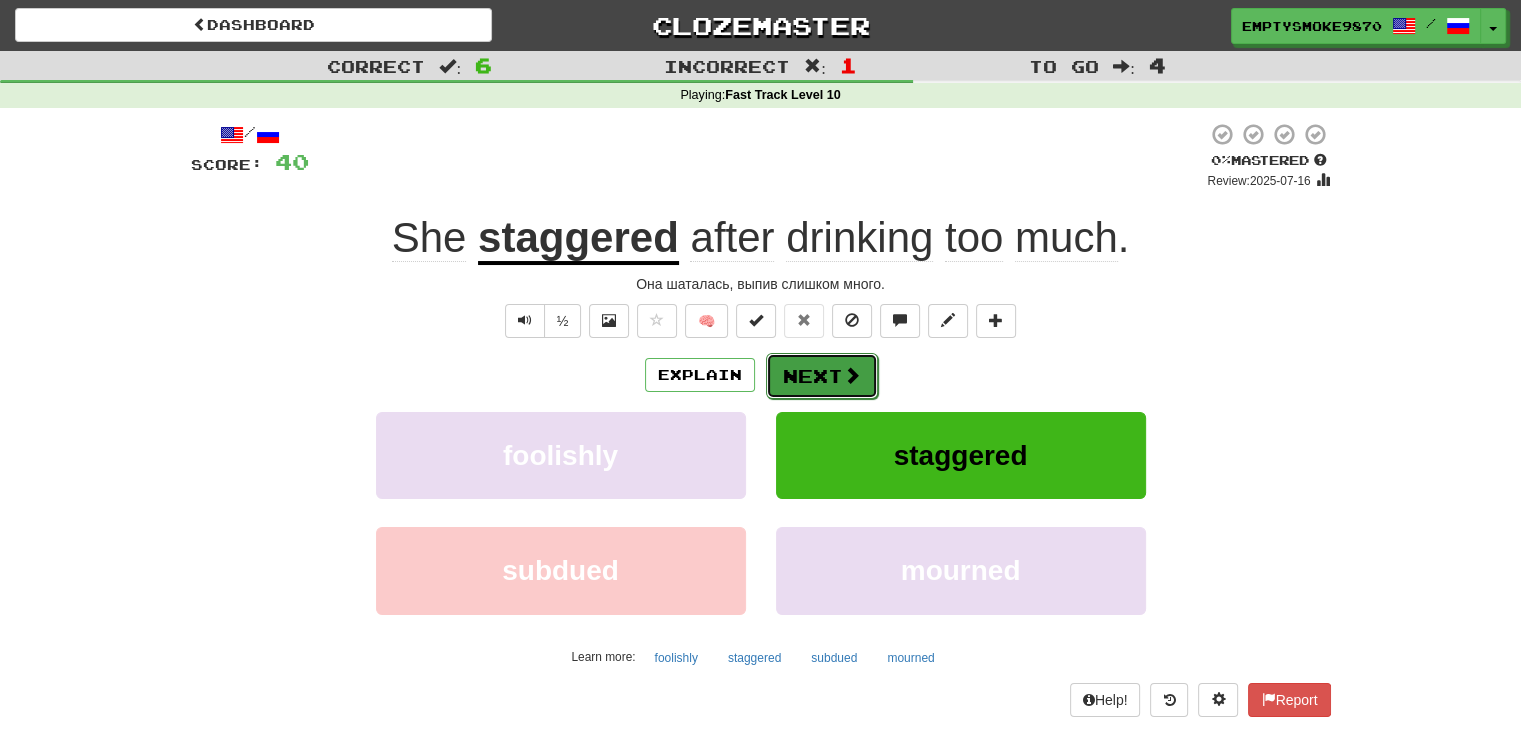 click on "Next" at bounding box center [822, 376] 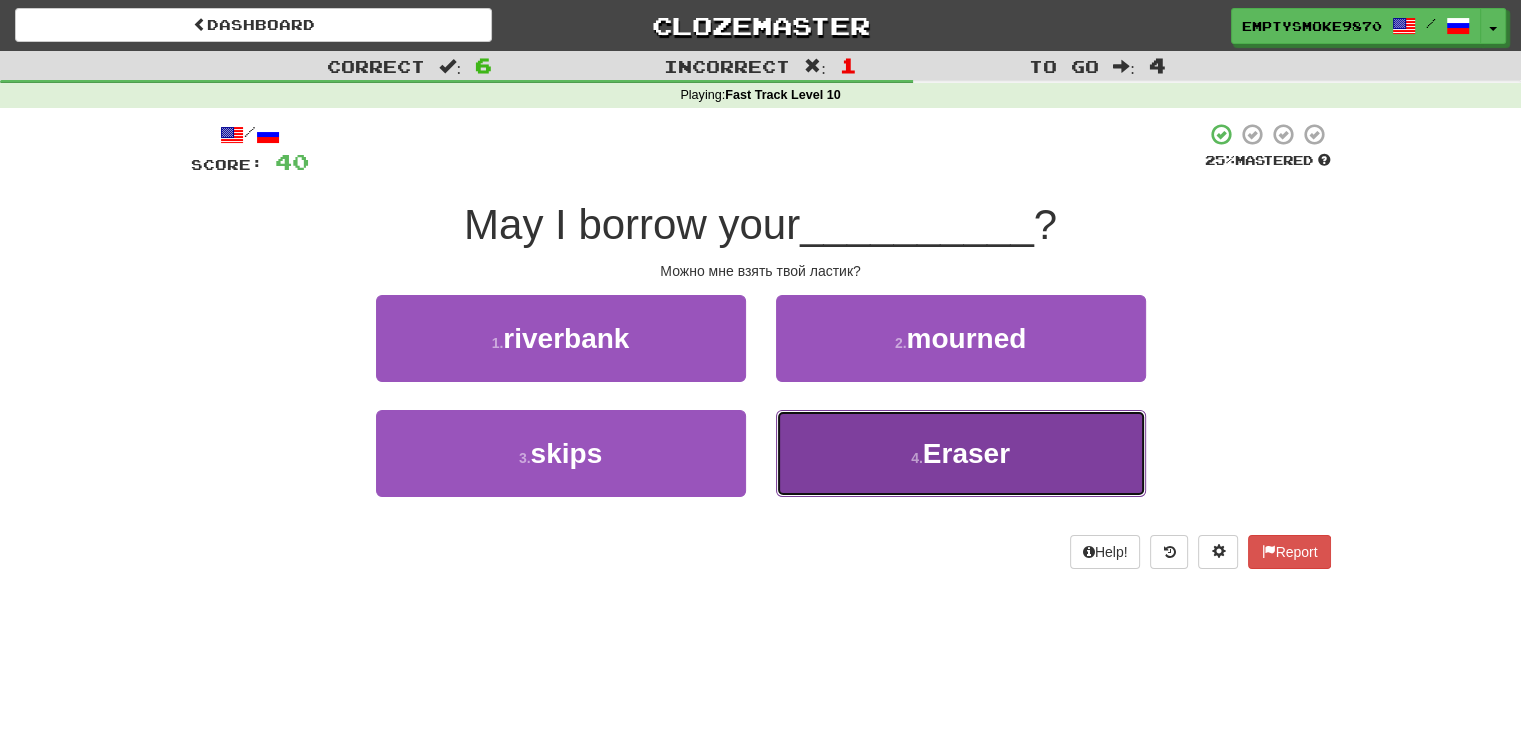 click on "4 .  eraser" at bounding box center (961, 453) 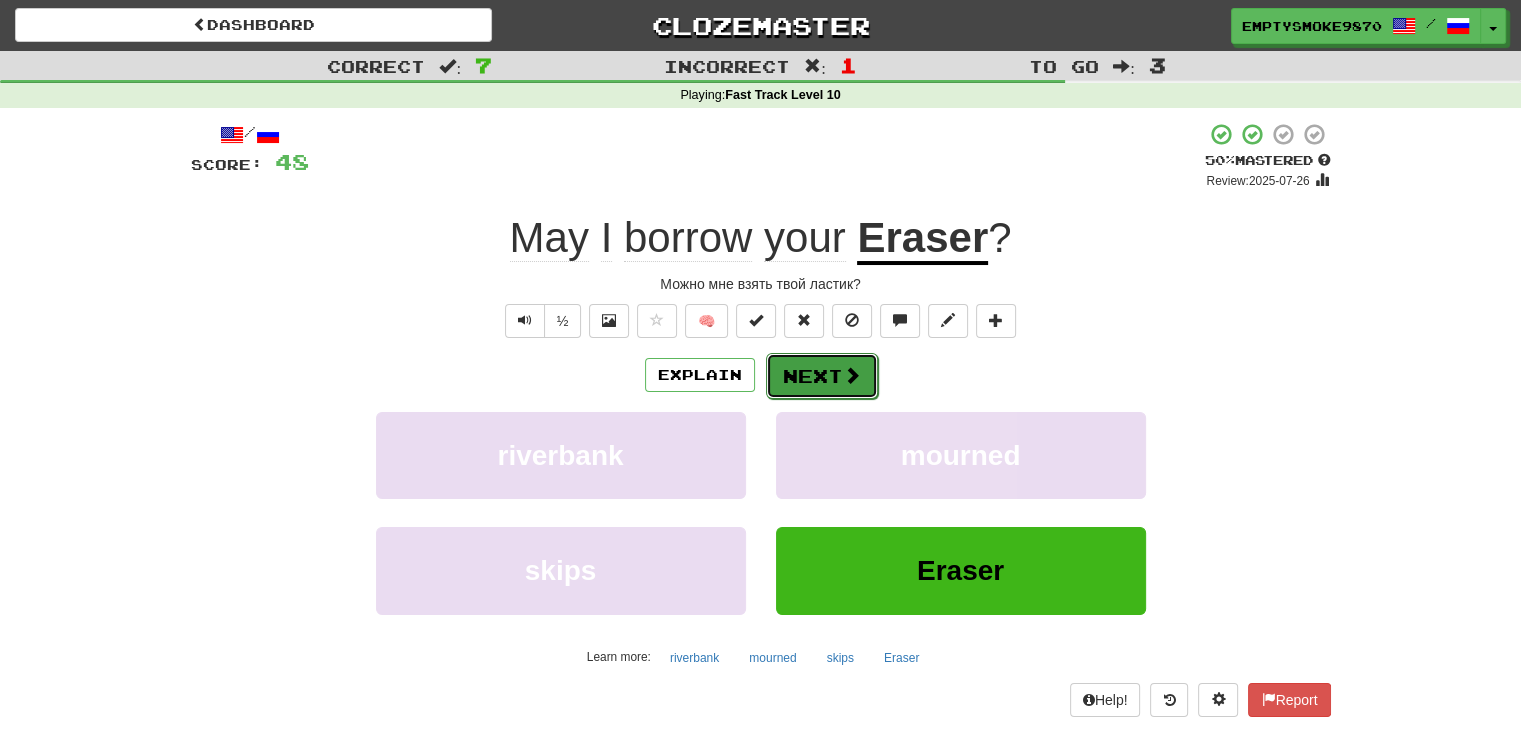 click on "Next" at bounding box center (822, 376) 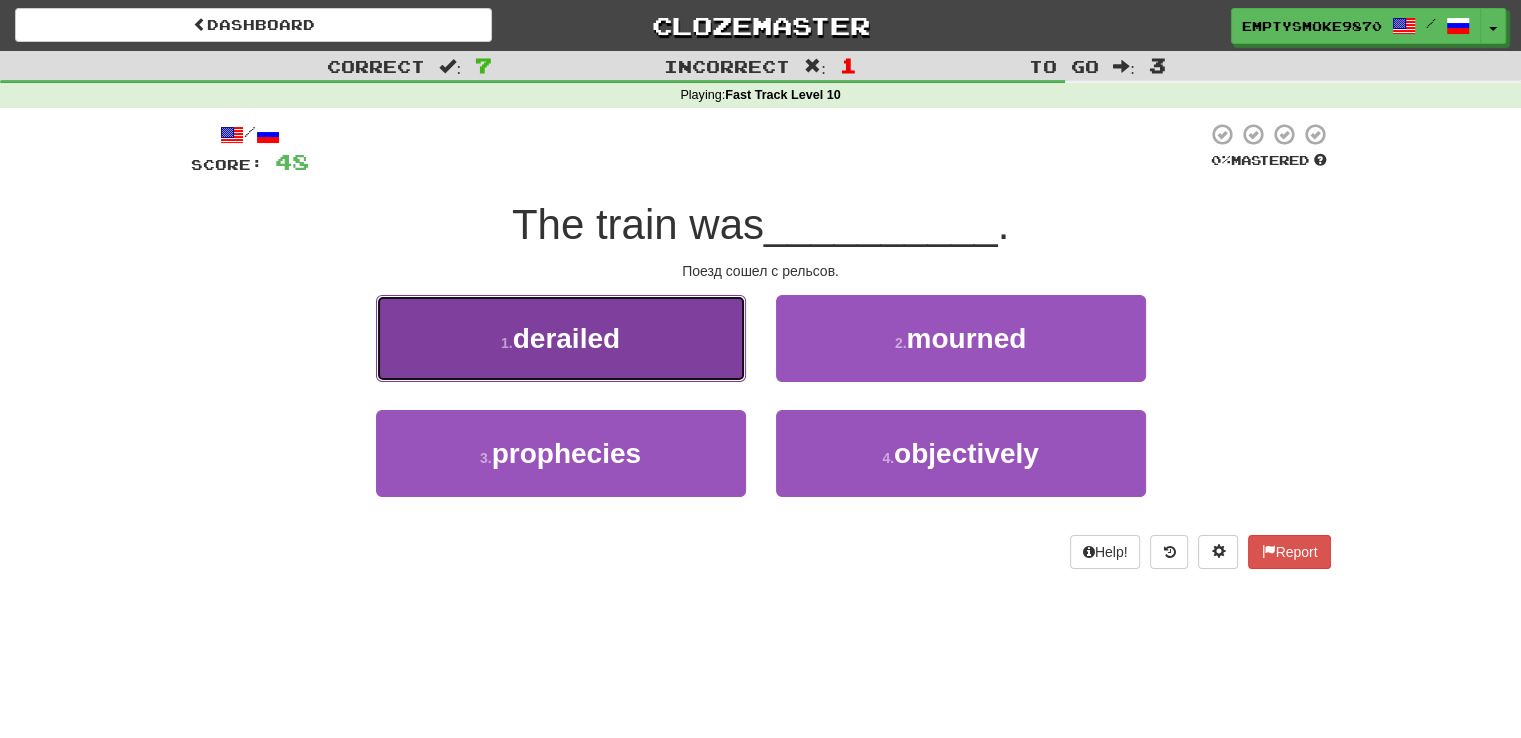 click on "1 .  derailed" at bounding box center [561, 338] 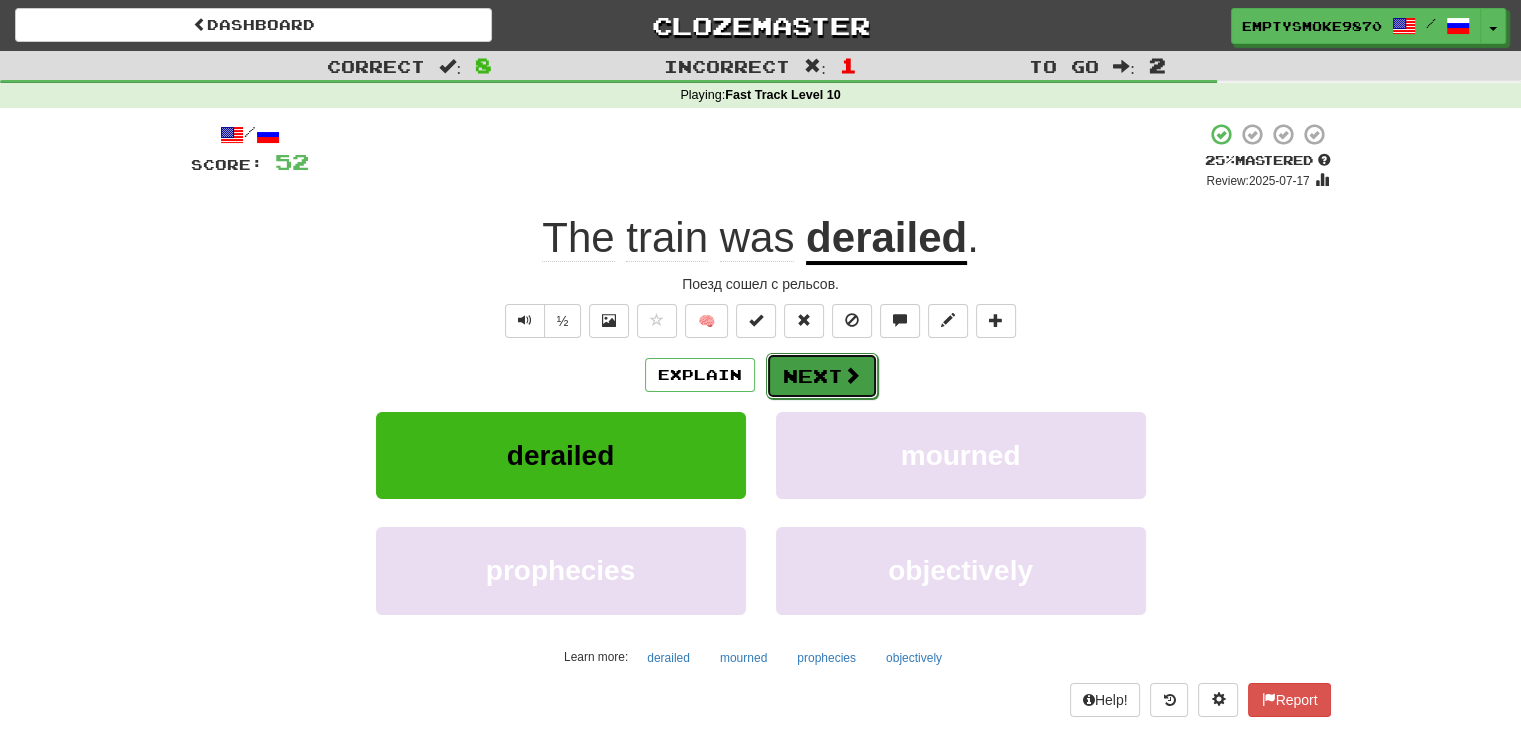 click on "Next" at bounding box center (822, 376) 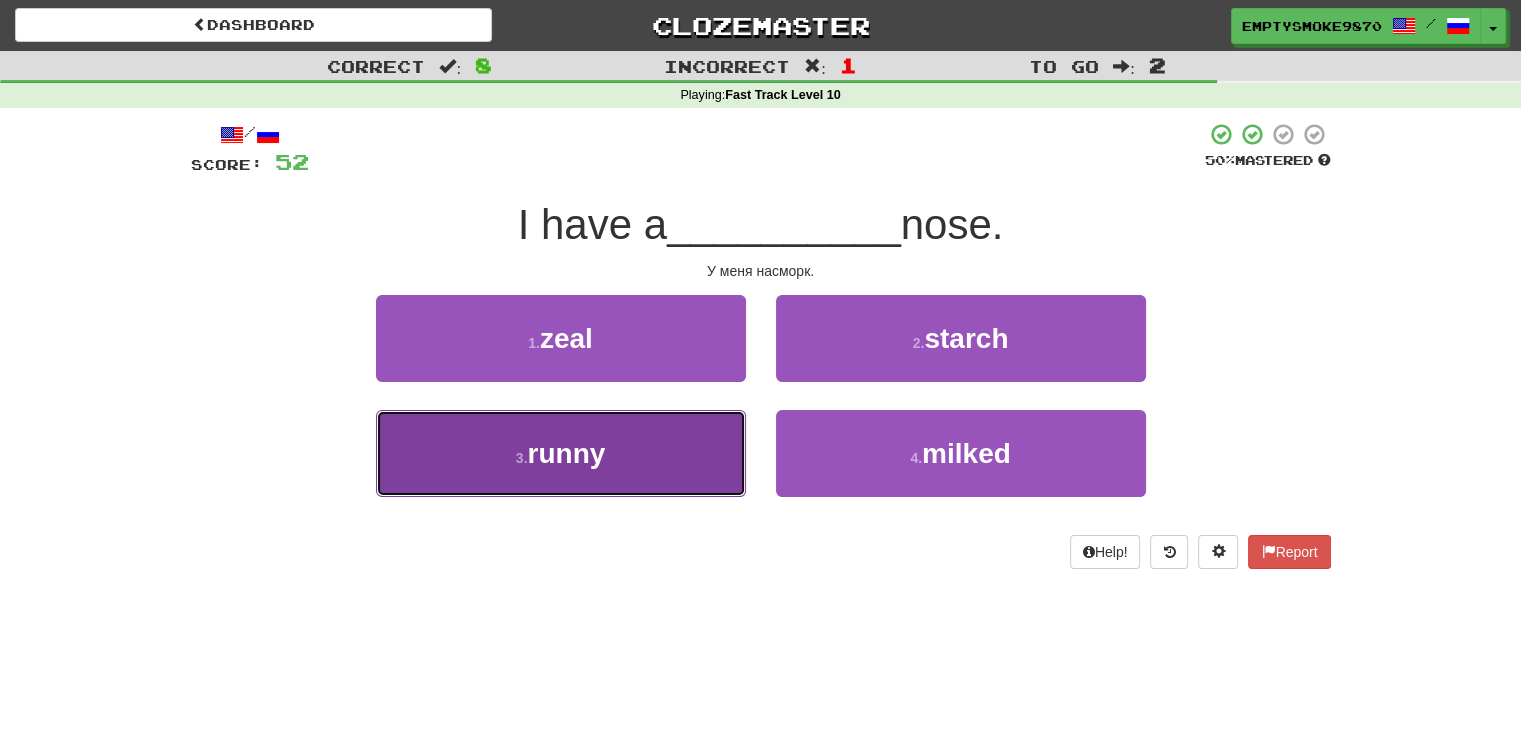 click on "3 .  runny" at bounding box center [561, 453] 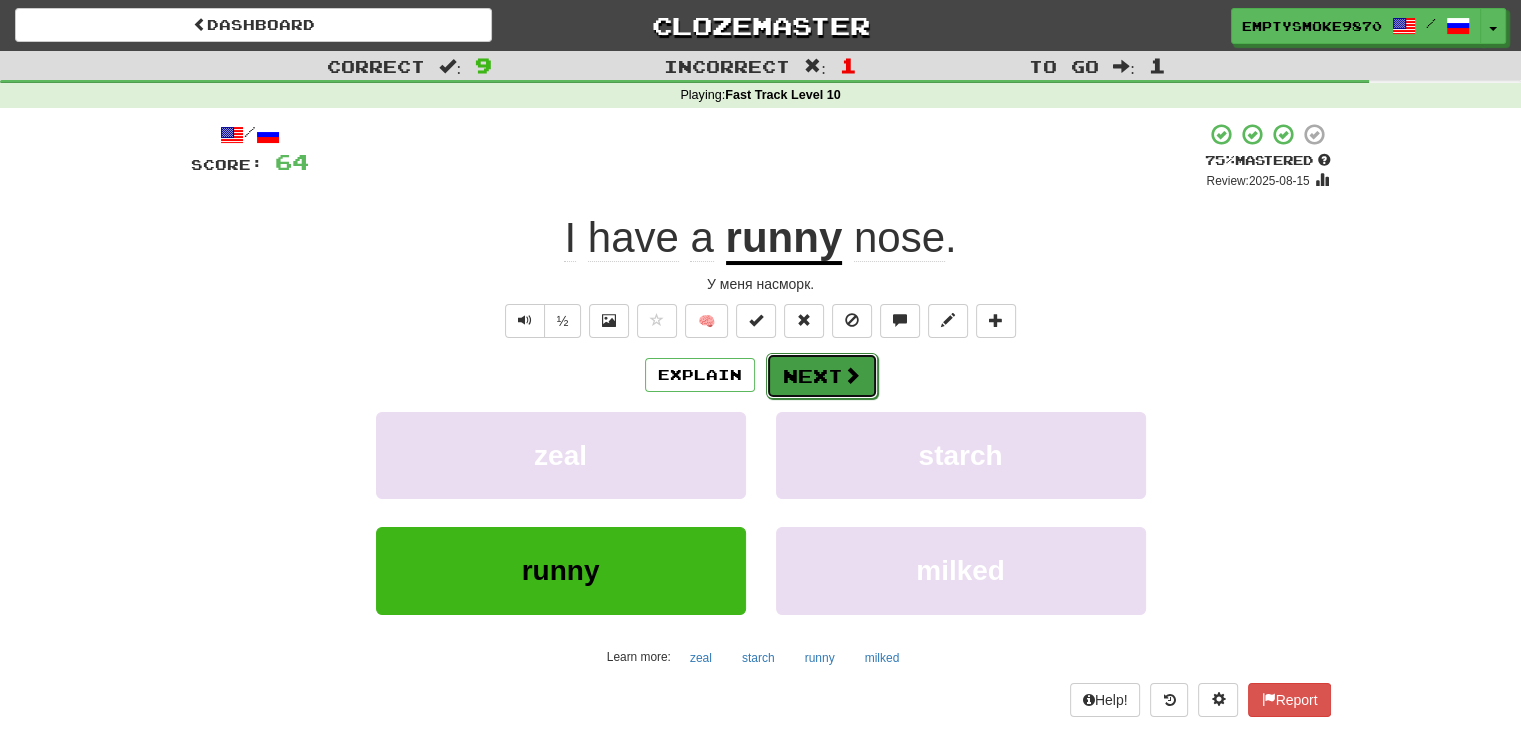 click on "Next" at bounding box center (822, 376) 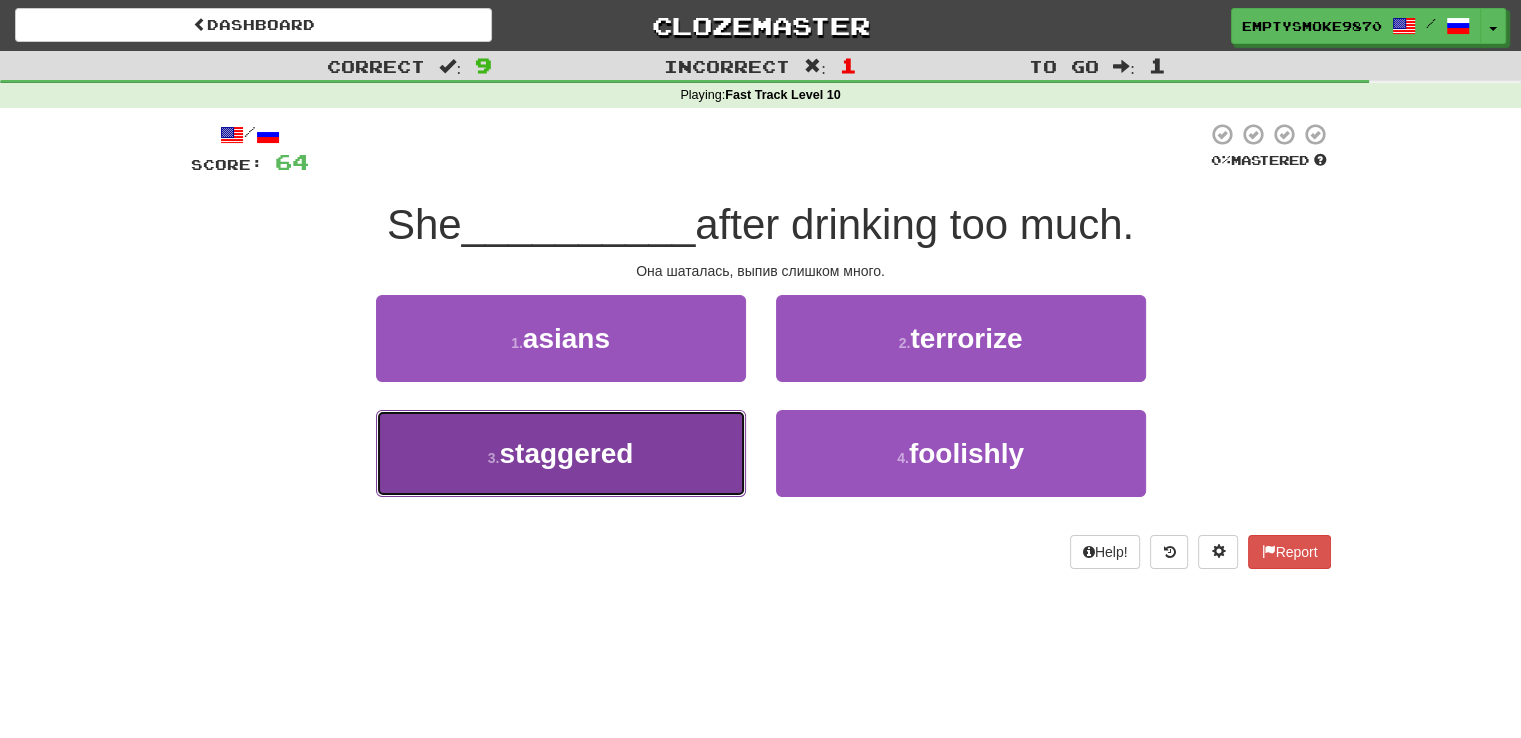 click on "3 .  staggered" at bounding box center [561, 453] 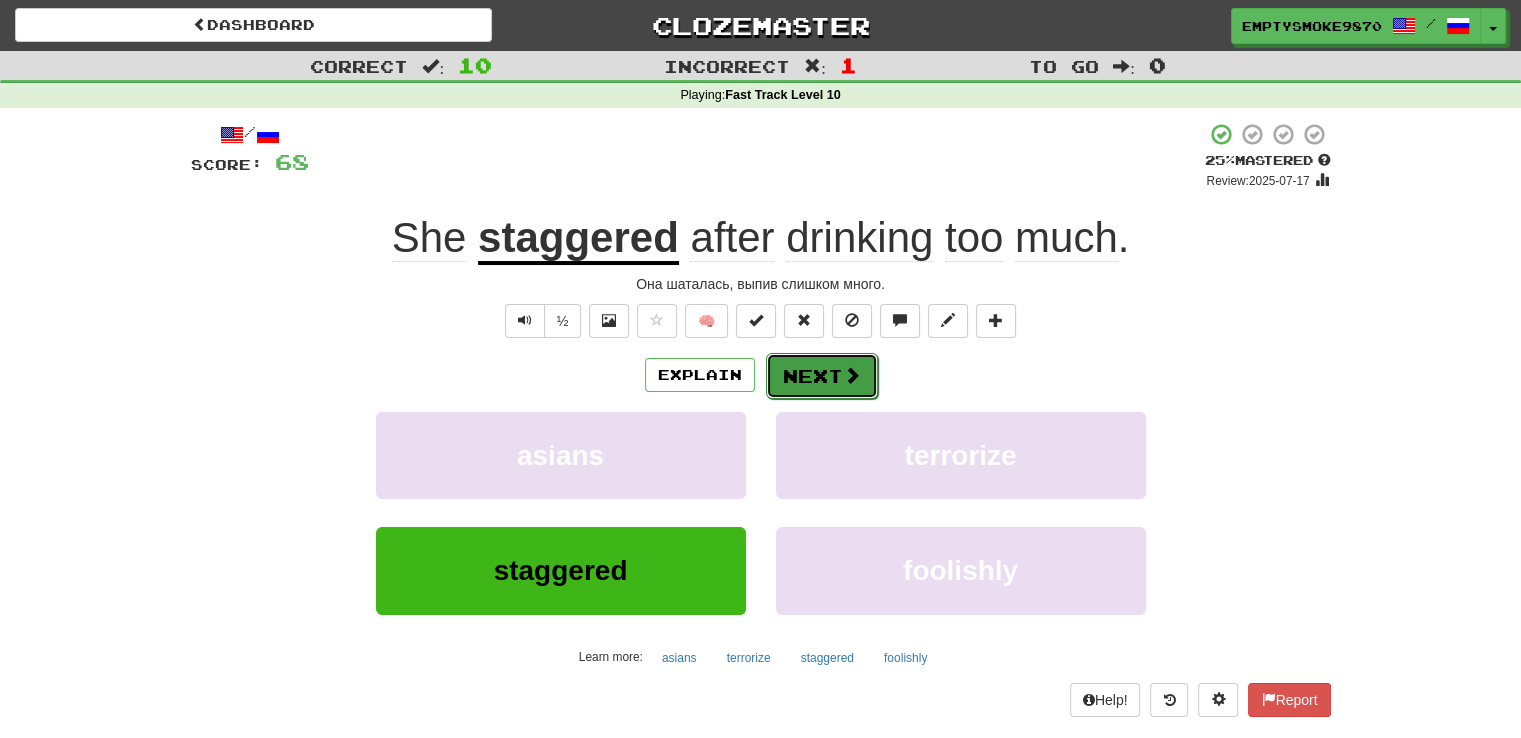 click on "Next" at bounding box center (822, 376) 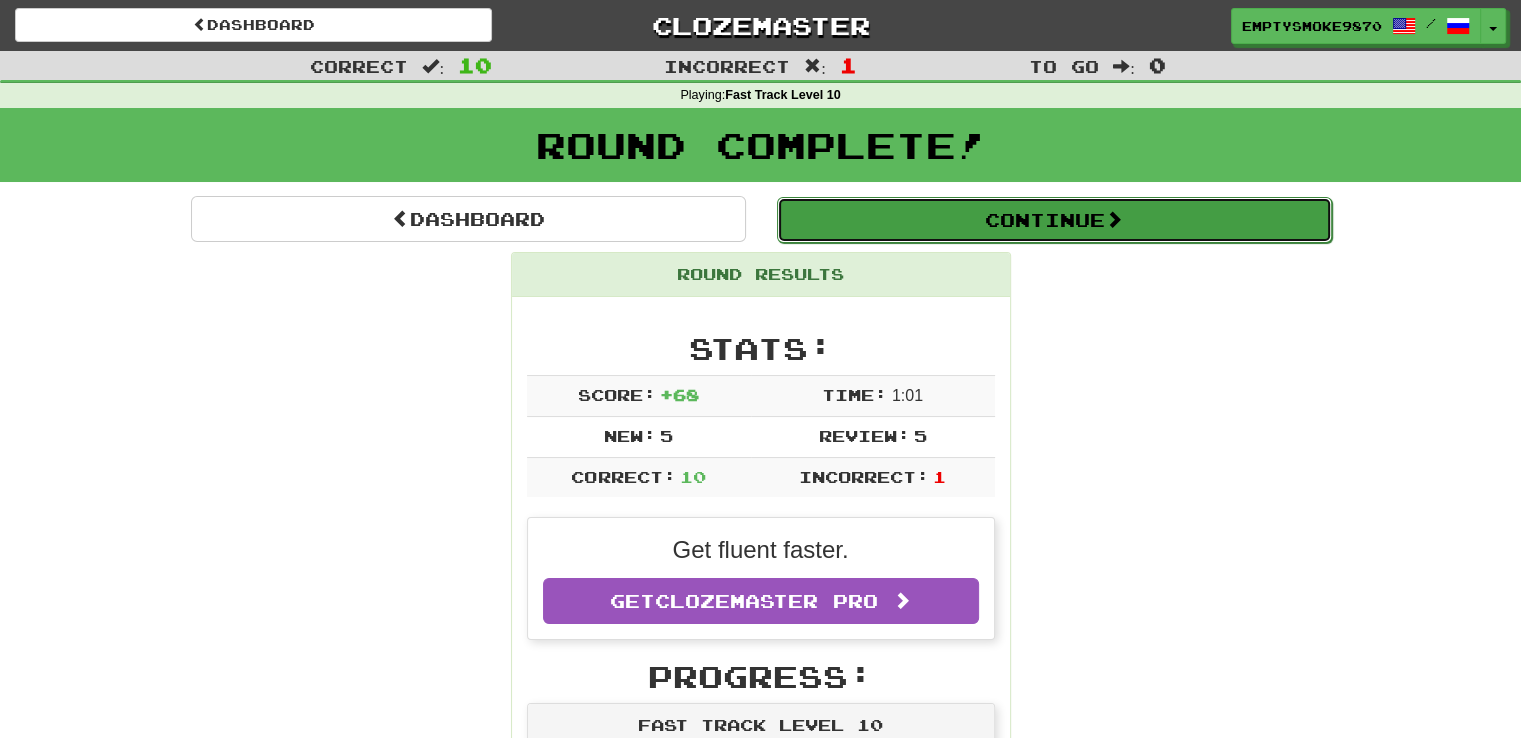 click on "Continue" at bounding box center [1054, 220] 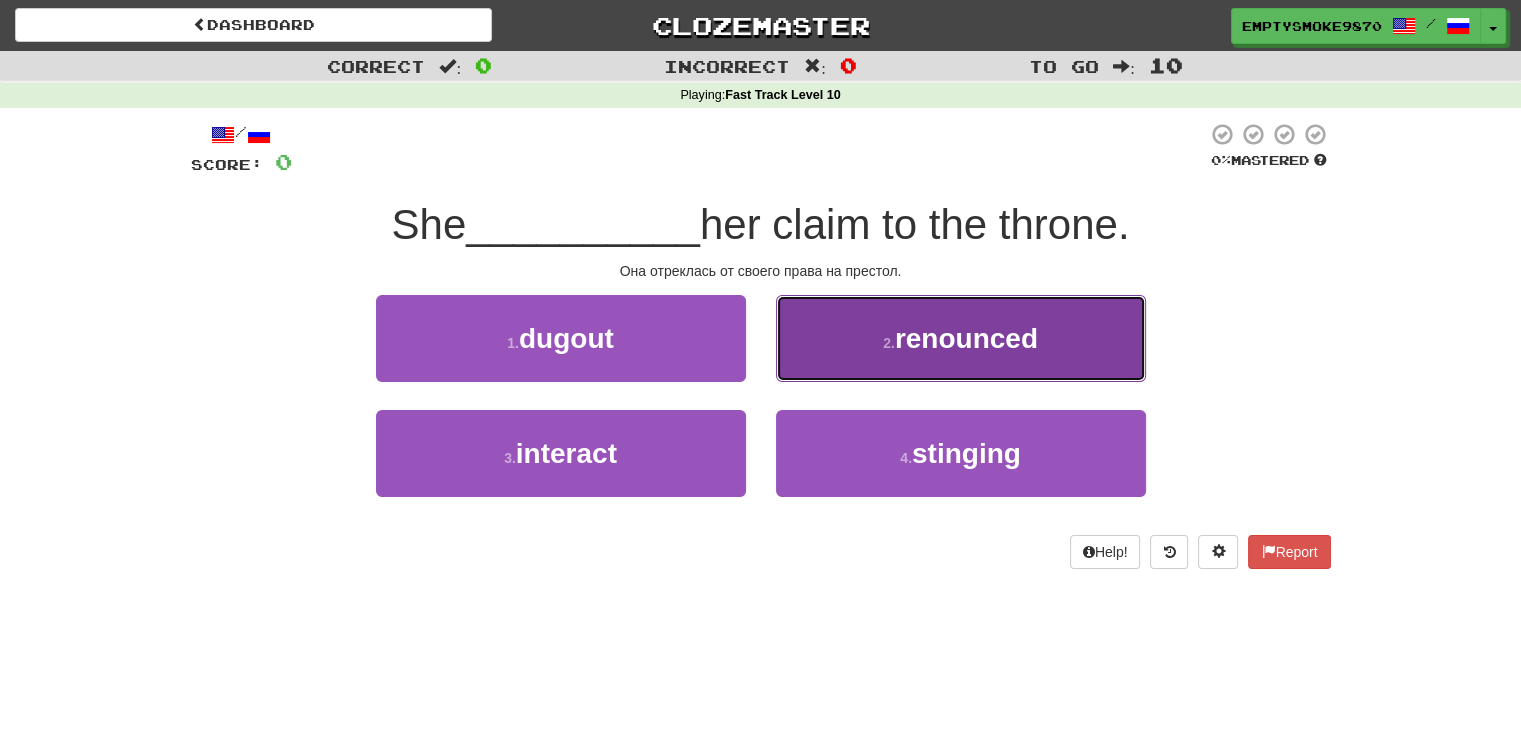 click on "2 .  renounced" at bounding box center (961, 338) 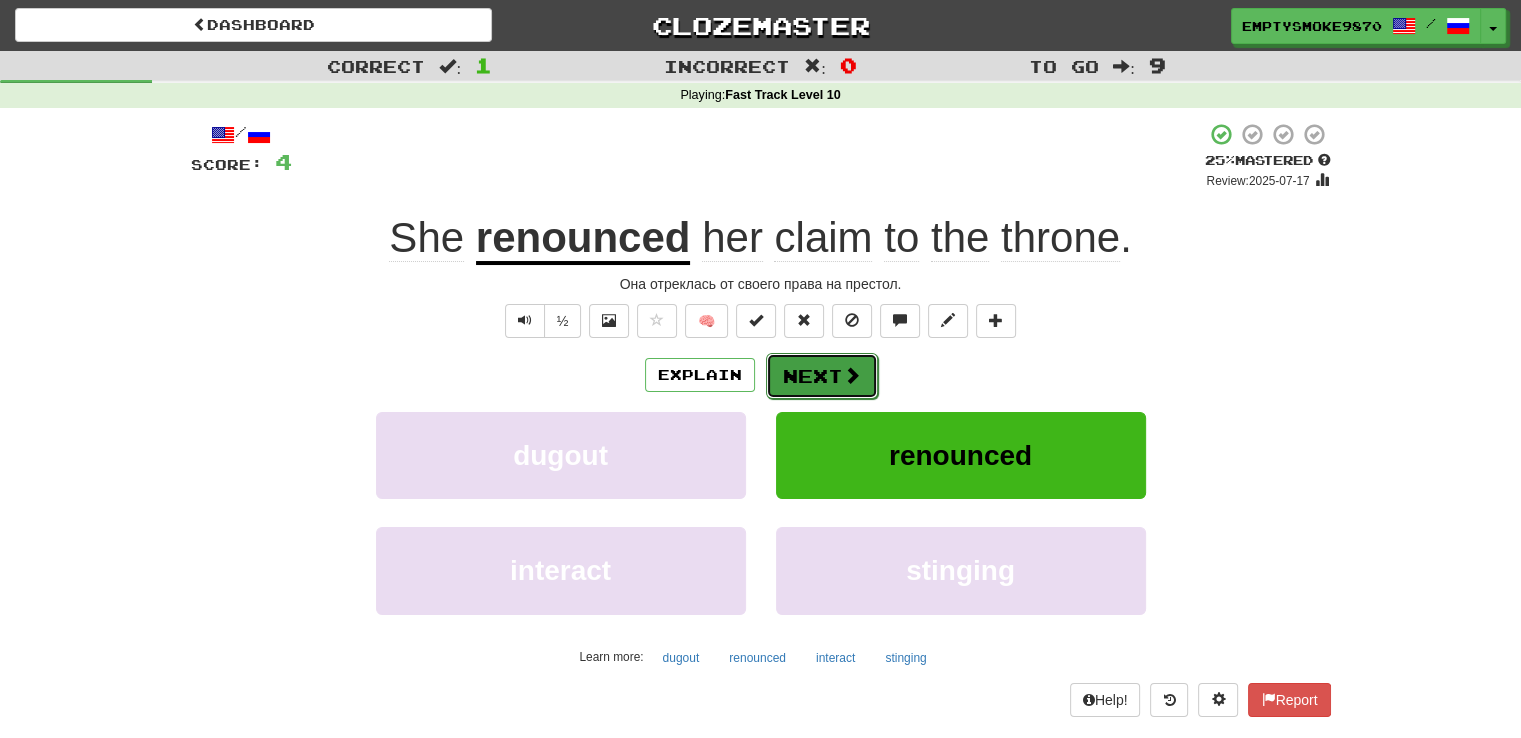 click on "Next" at bounding box center [822, 376] 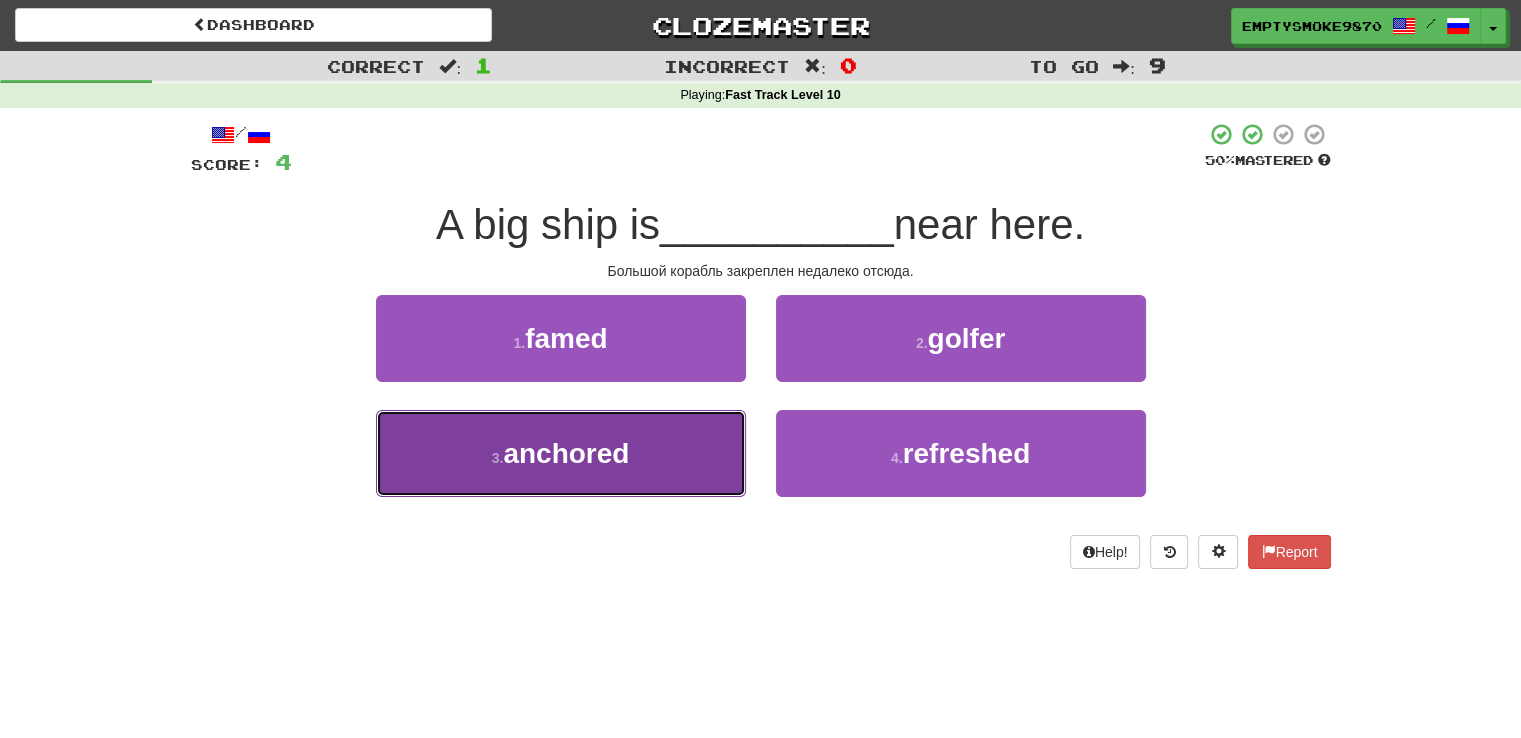 click on "3 .  anchored" at bounding box center [561, 453] 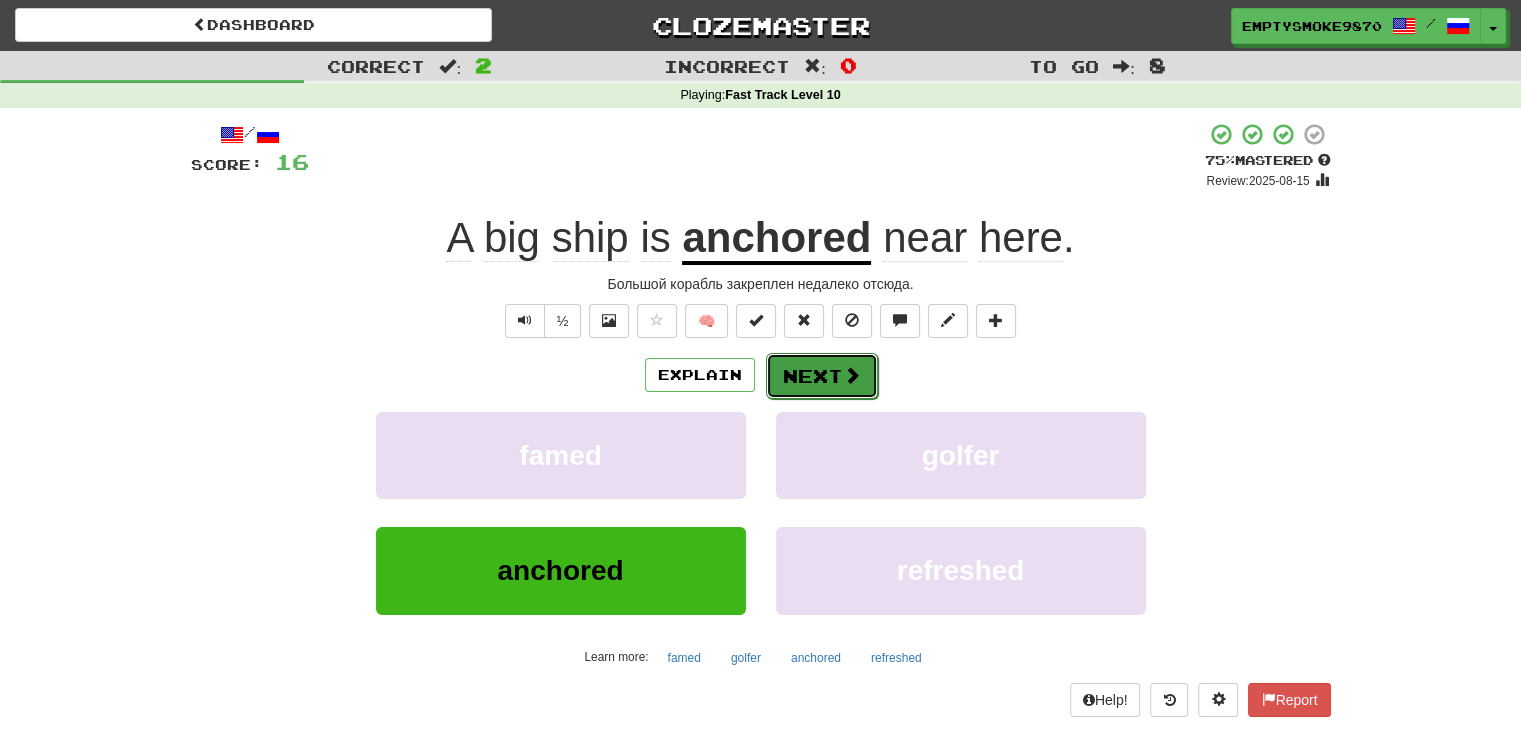 click on "Next" at bounding box center (822, 376) 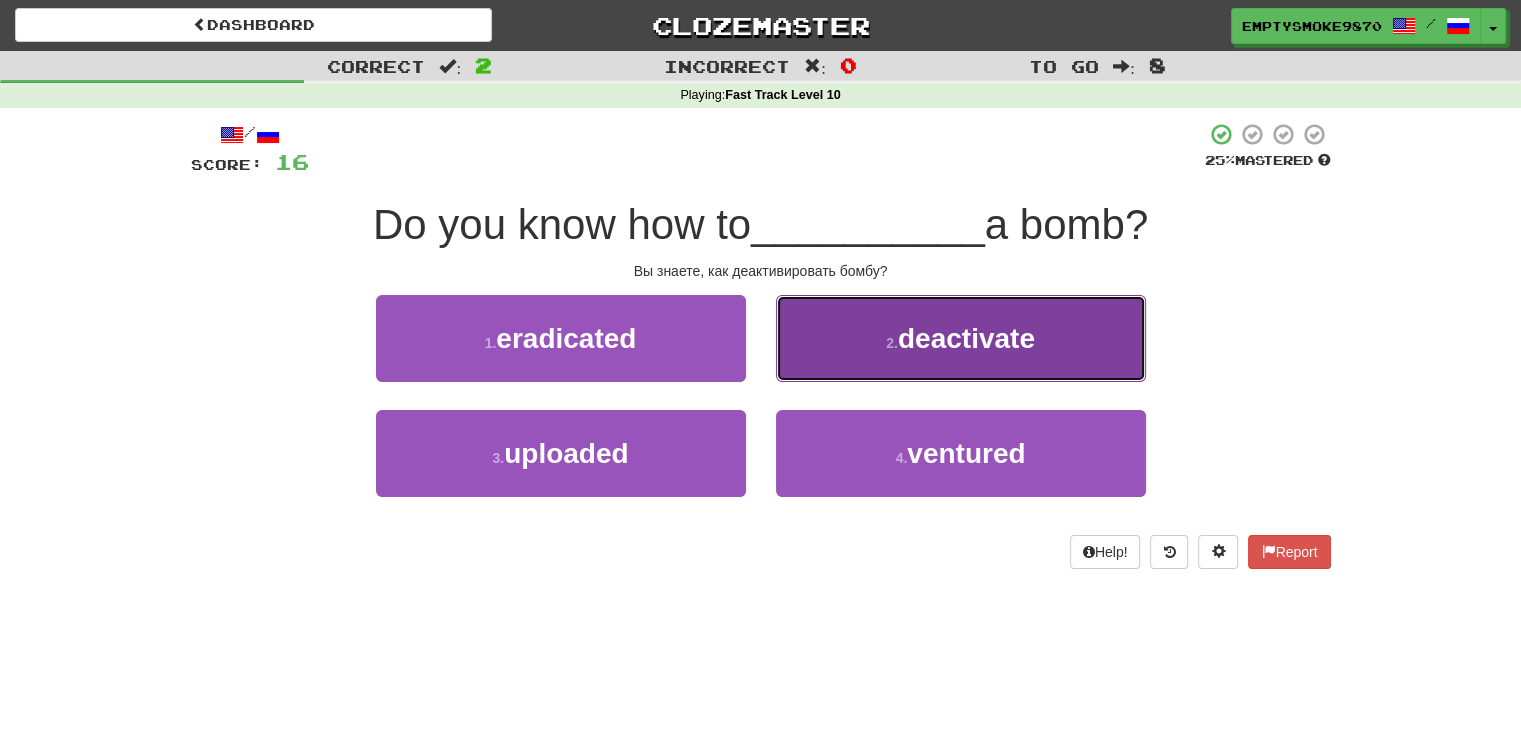 click on "2 .  deactivate" at bounding box center (961, 338) 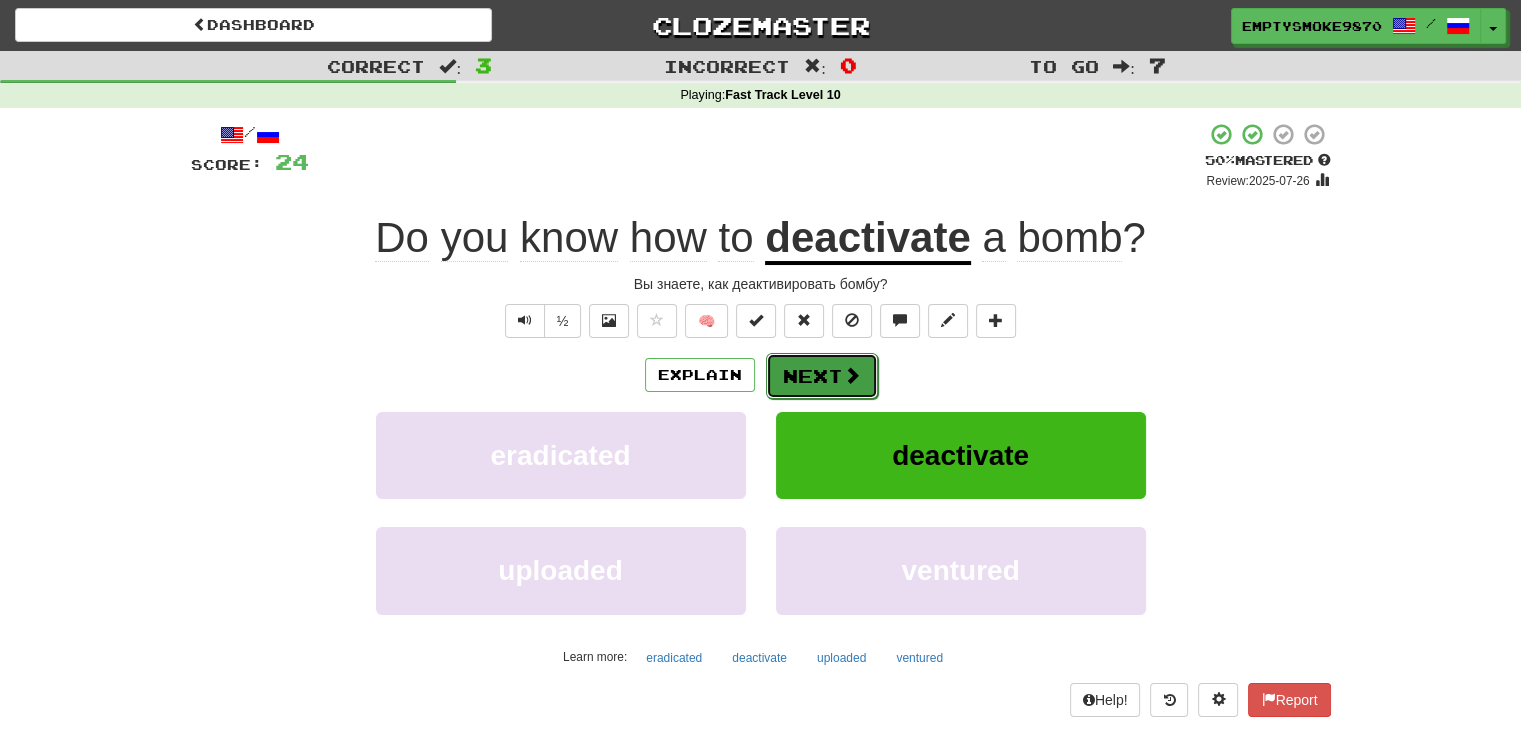 click on "Next" at bounding box center (822, 376) 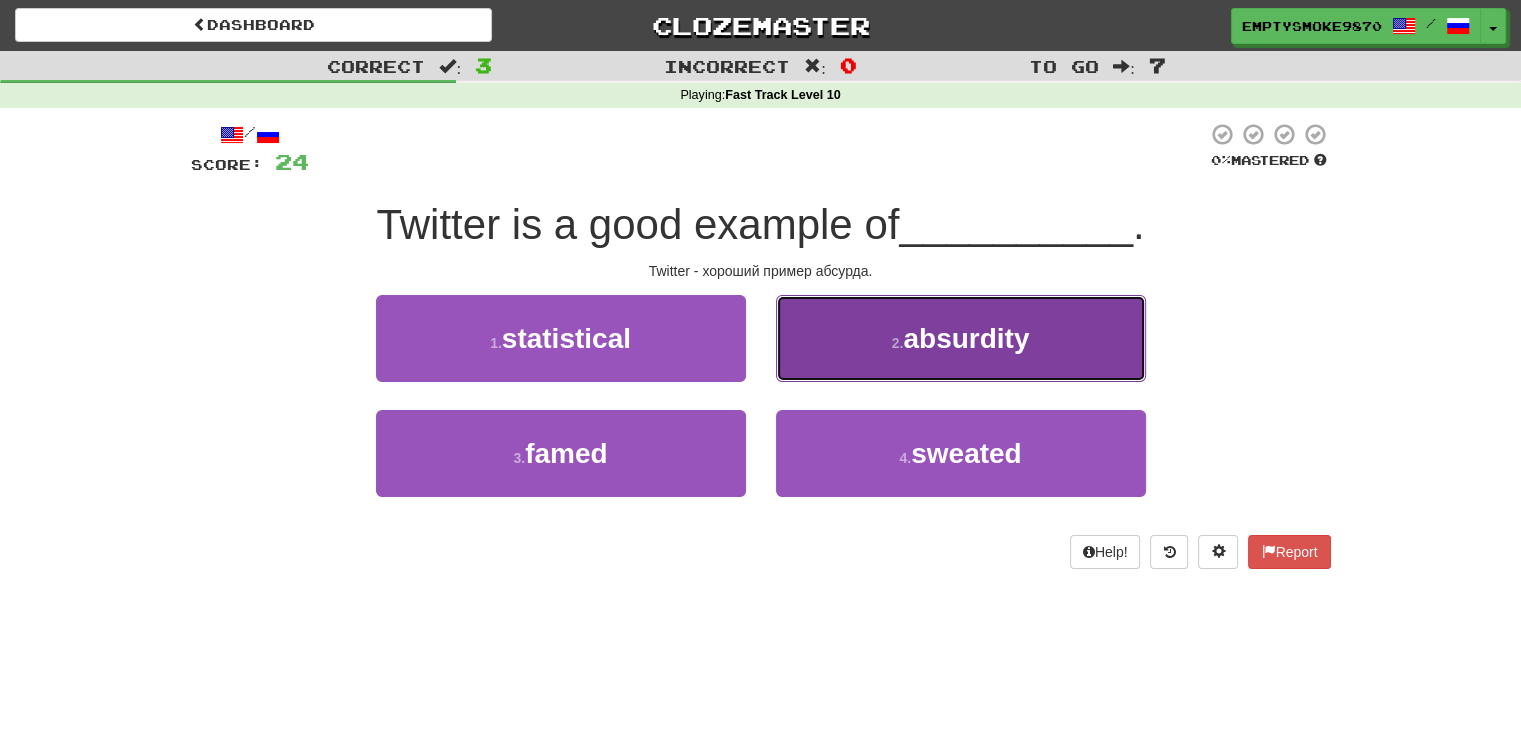 click on "2 .  absurdity" at bounding box center (961, 338) 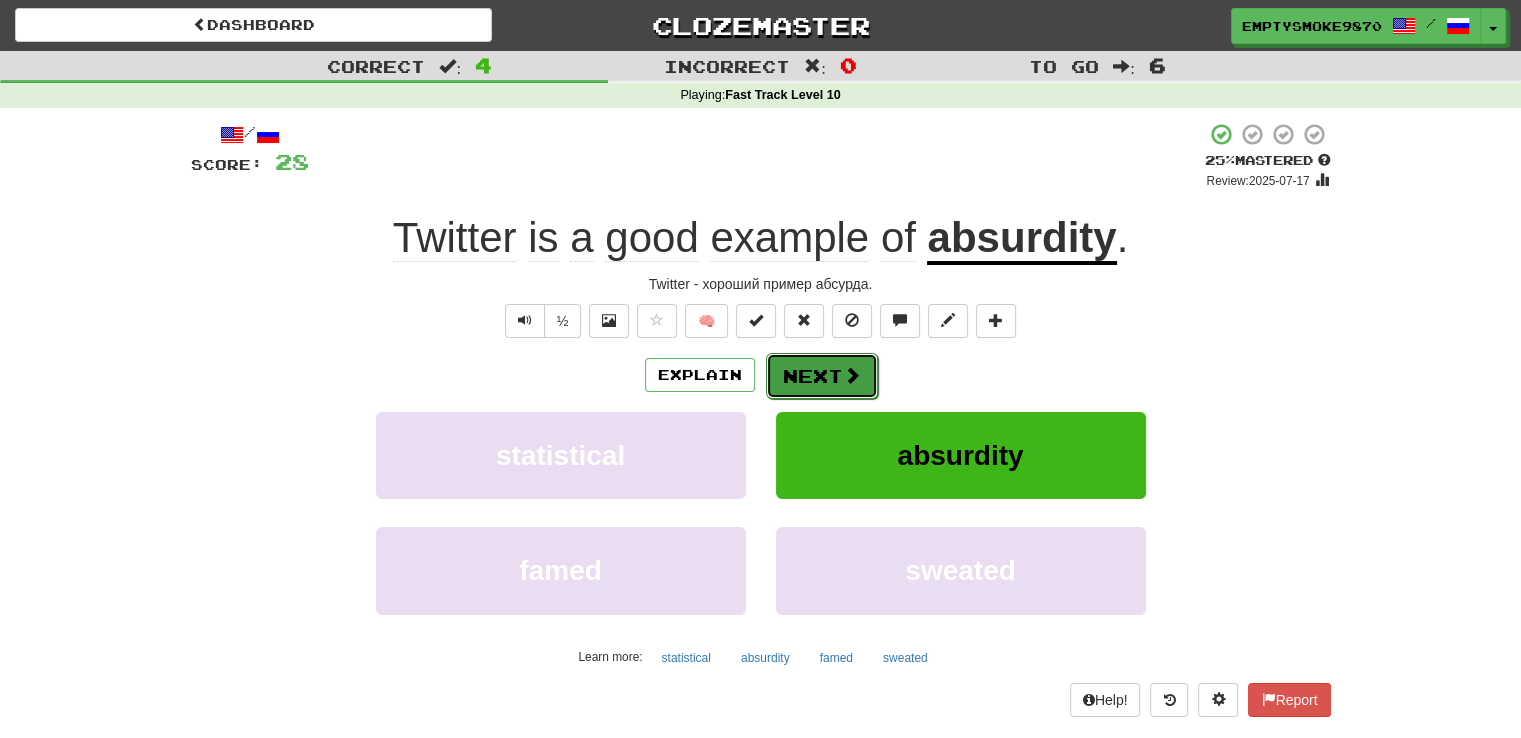 click on "Next" at bounding box center [822, 376] 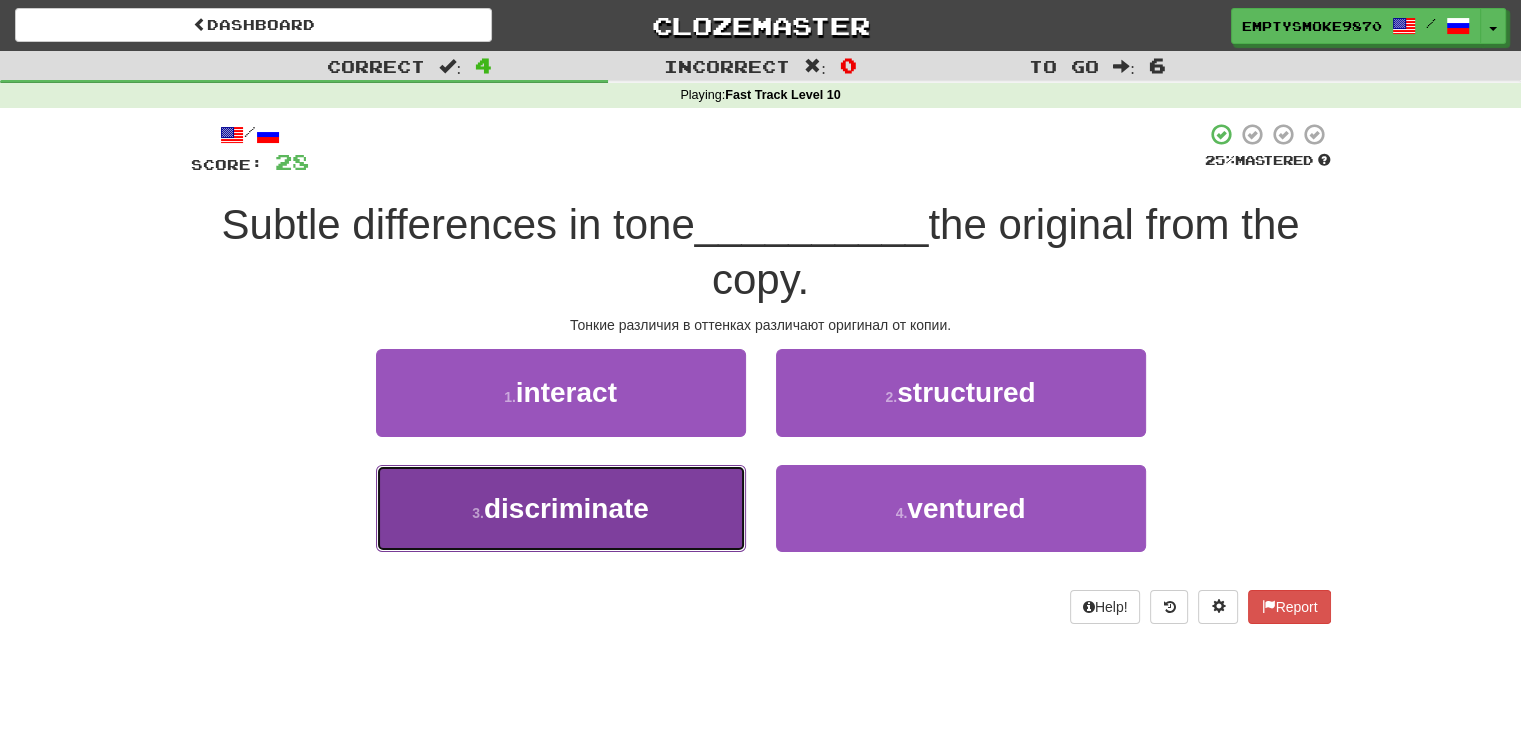 click on "3 .  discriminate" at bounding box center [561, 508] 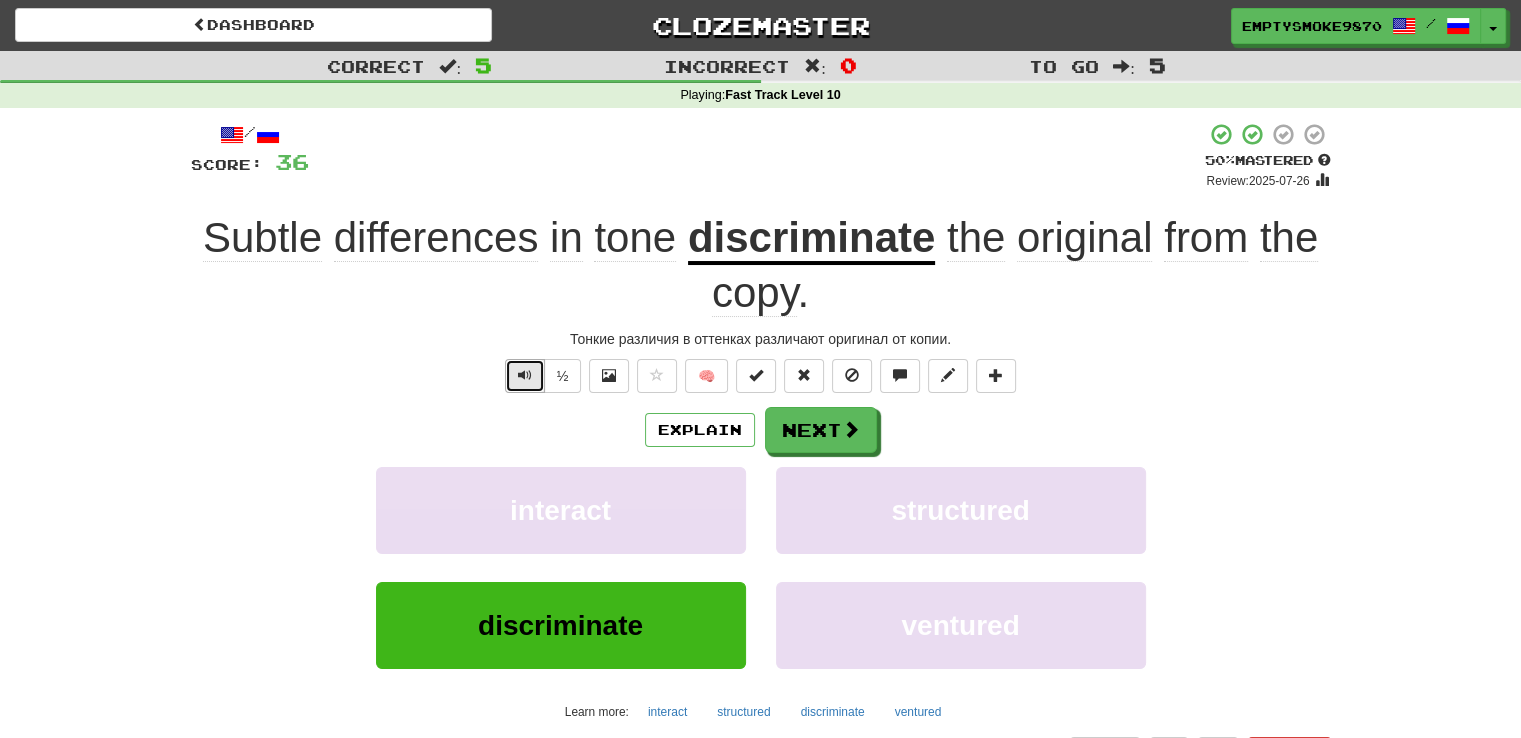 click at bounding box center [525, 375] 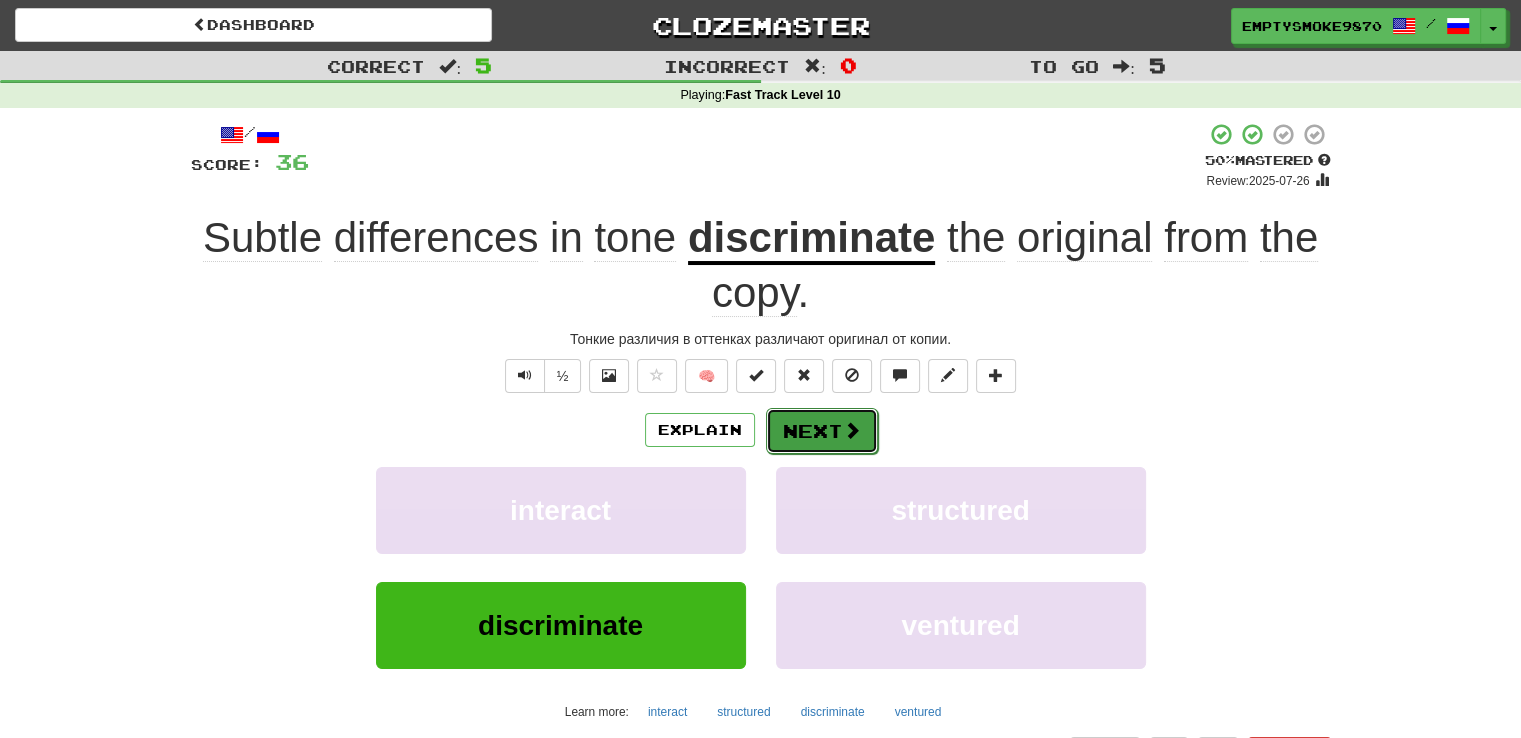 click on "Next" at bounding box center [822, 431] 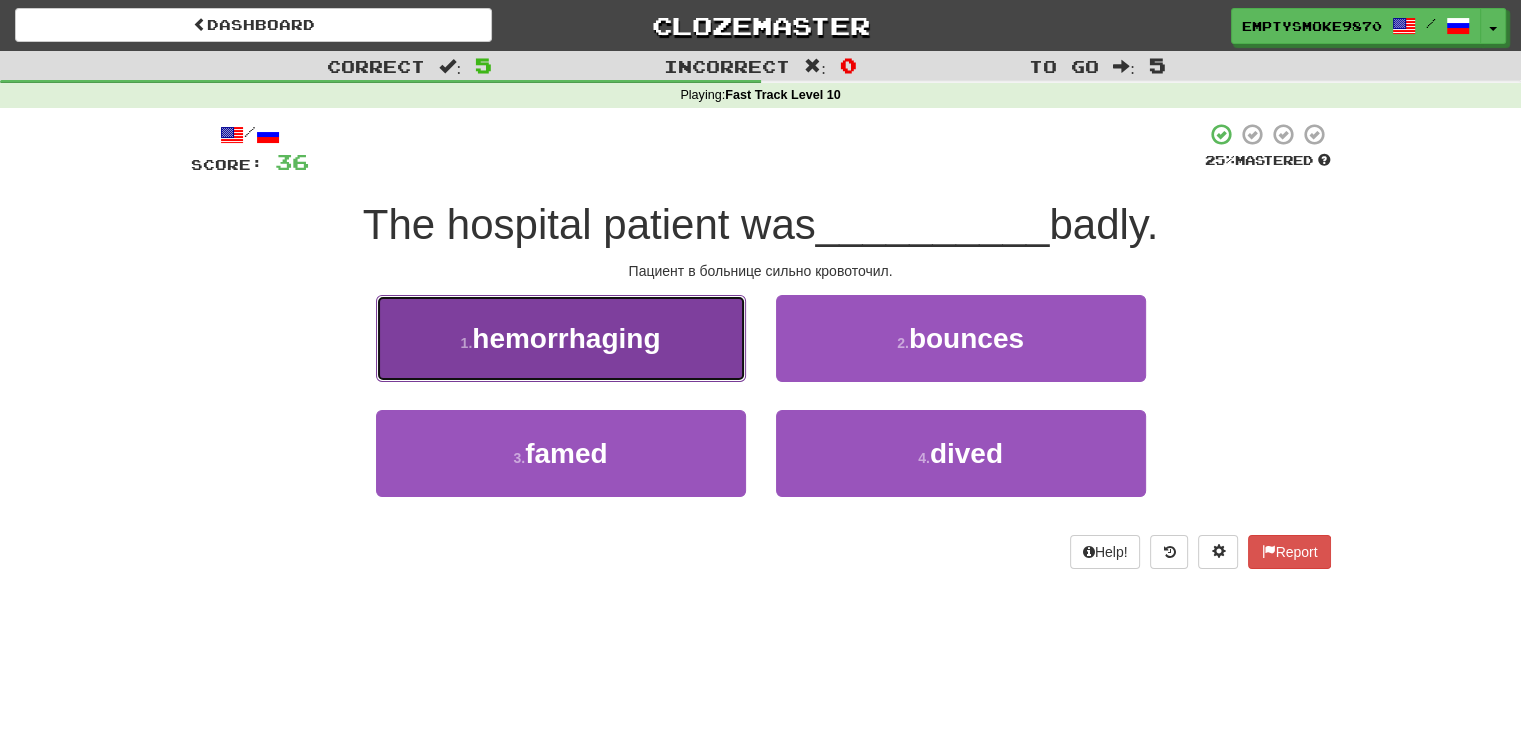 click on "1 .  hemorrhaging" at bounding box center (561, 338) 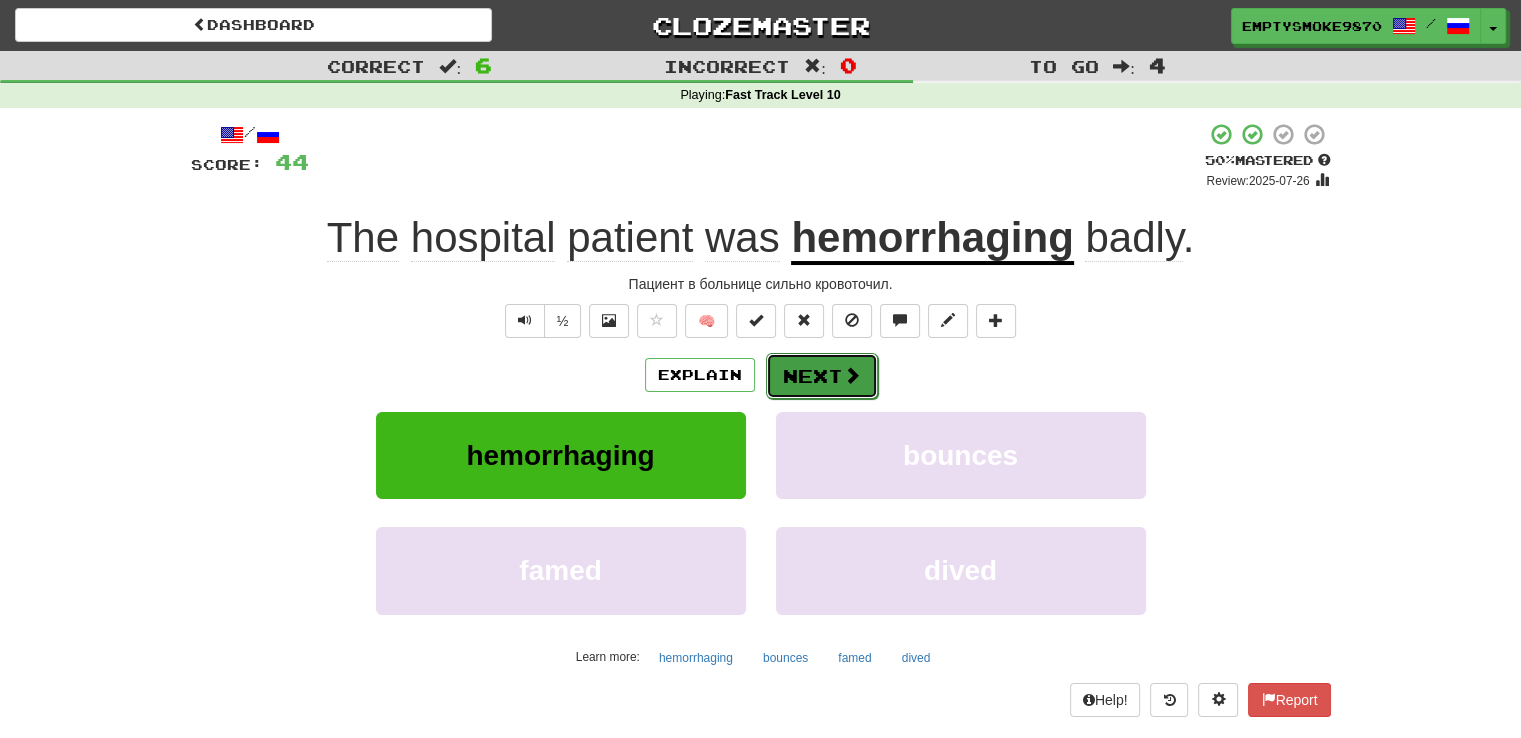 click at bounding box center (852, 375) 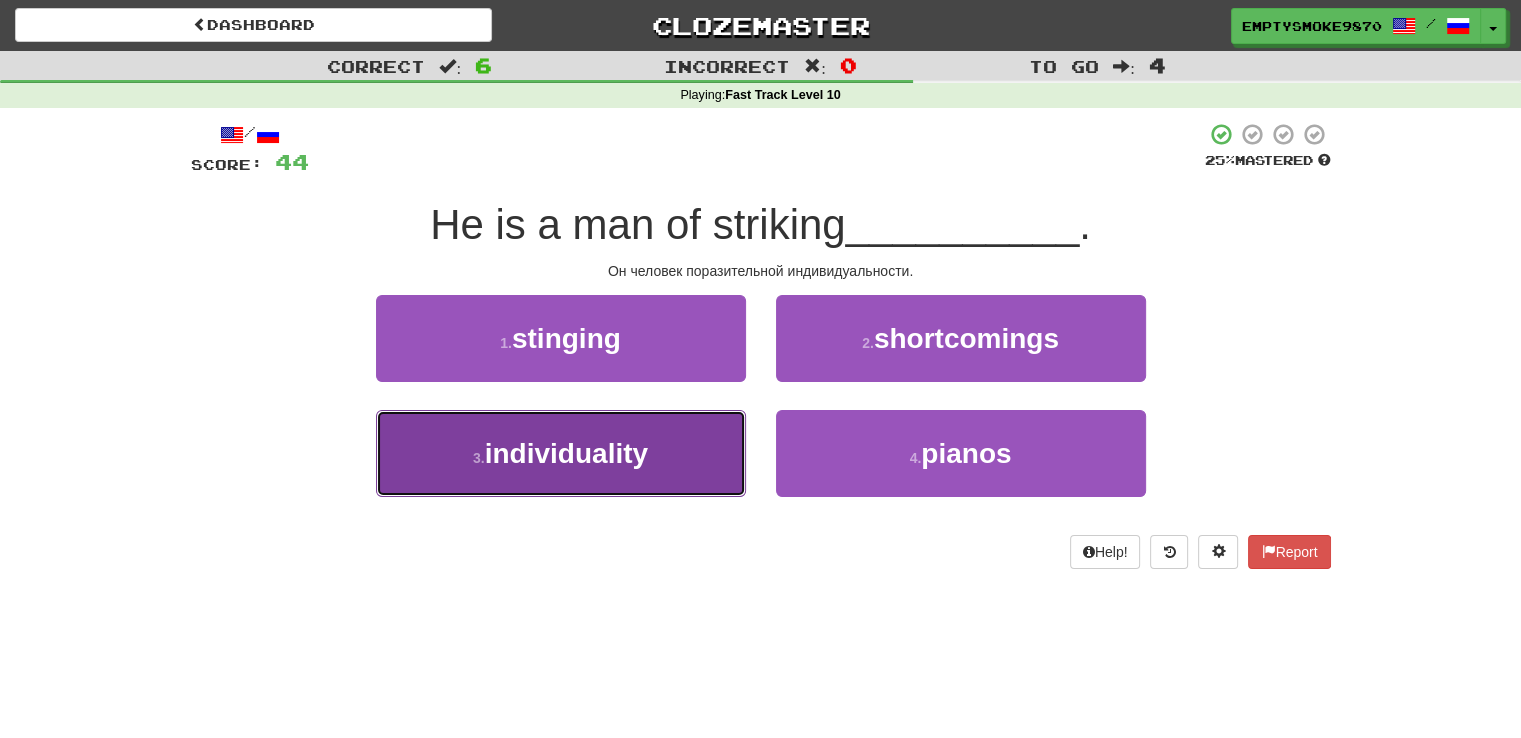 click on "3 .  individuality" at bounding box center (561, 453) 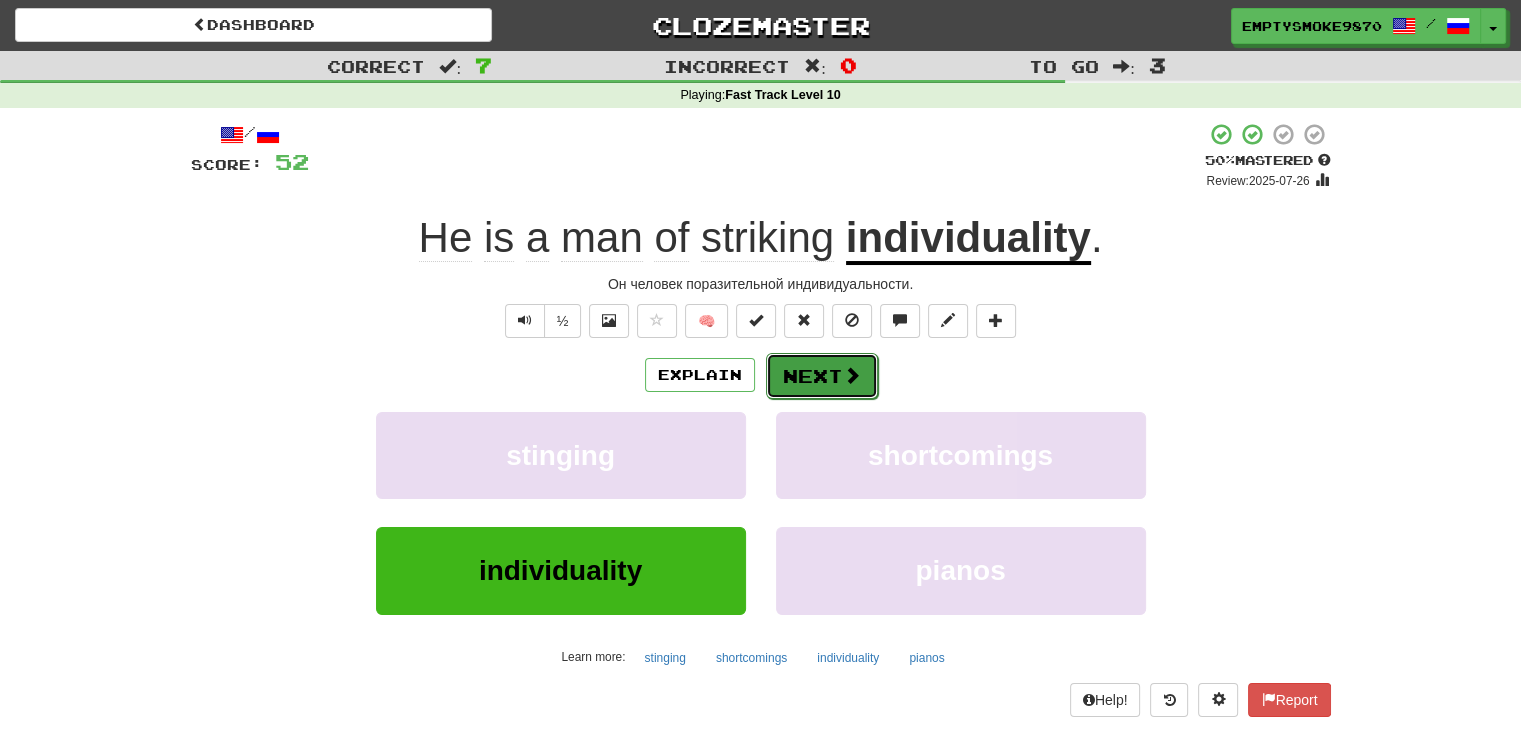 click on "Next" at bounding box center [822, 376] 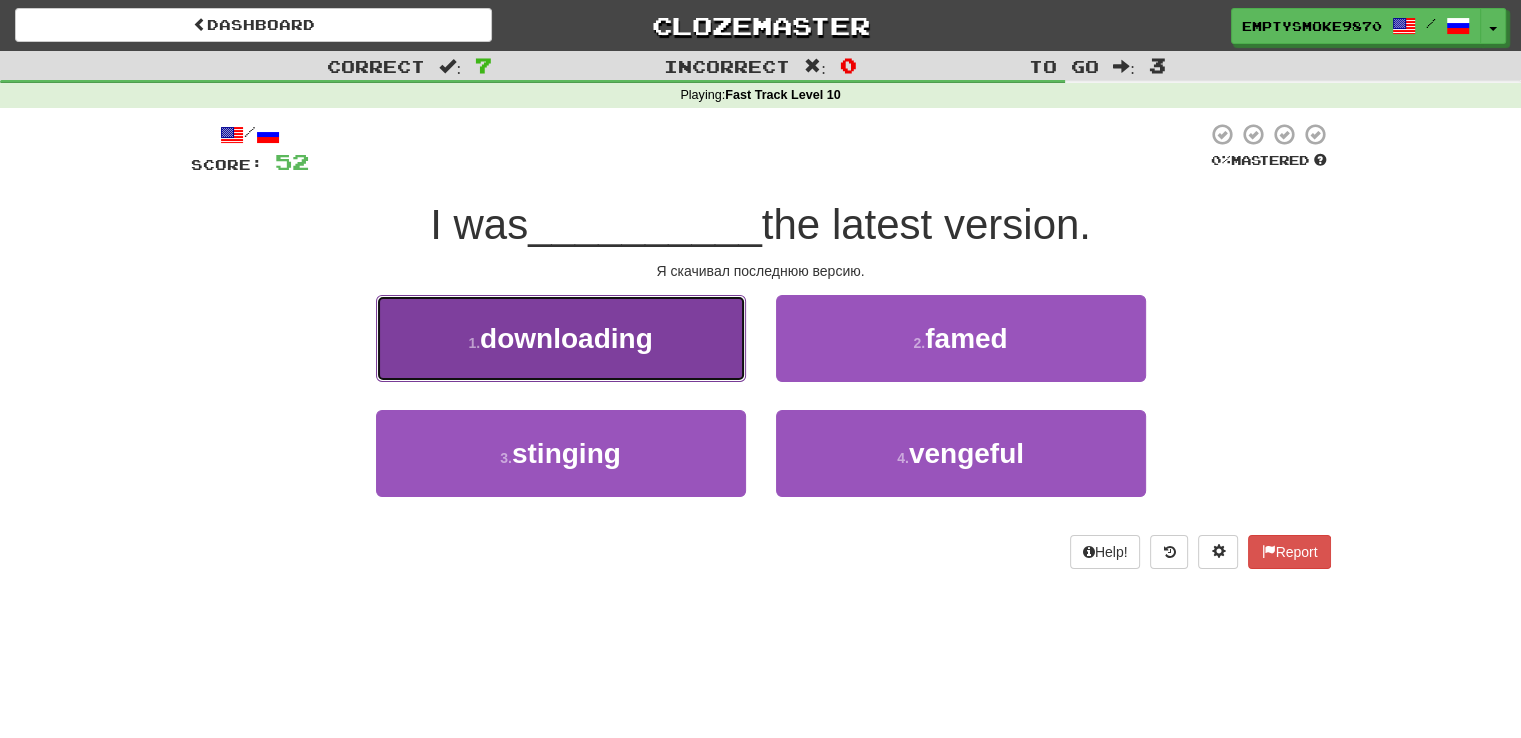 click on "1 .  downloading" at bounding box center [561, 338] 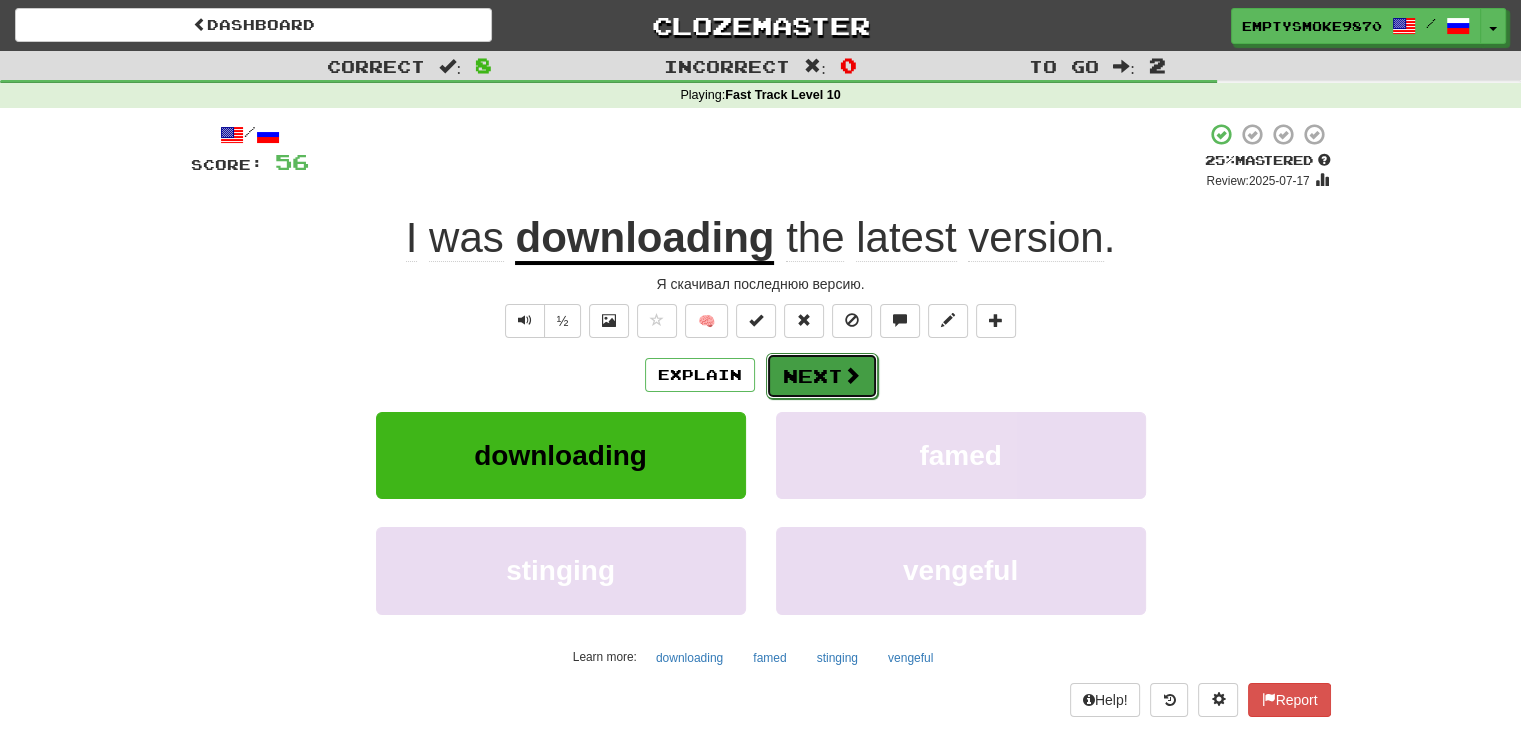 click on "Next" at bounding box center [822, 376] 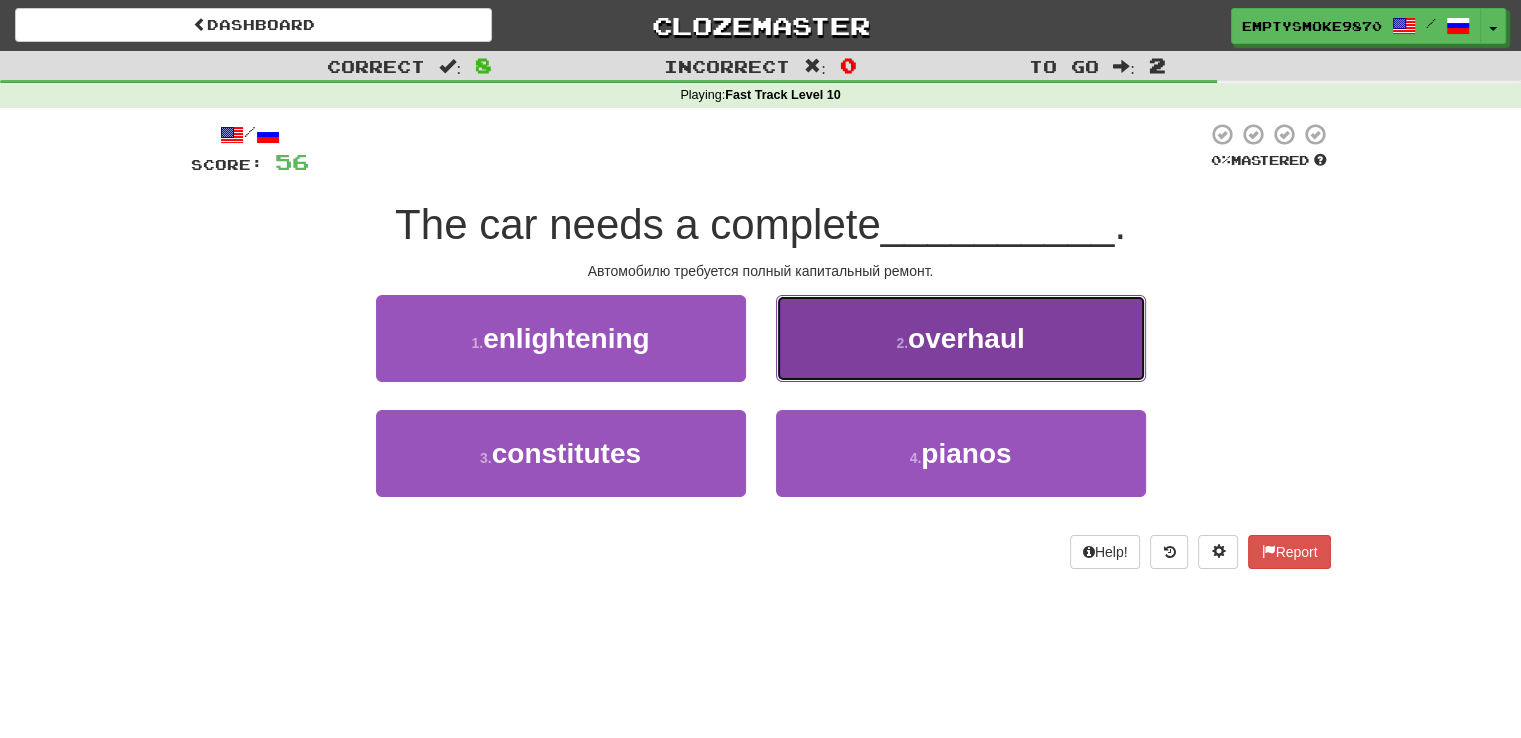 click on "2 .  overhaul" at bounding box center [961, 338] 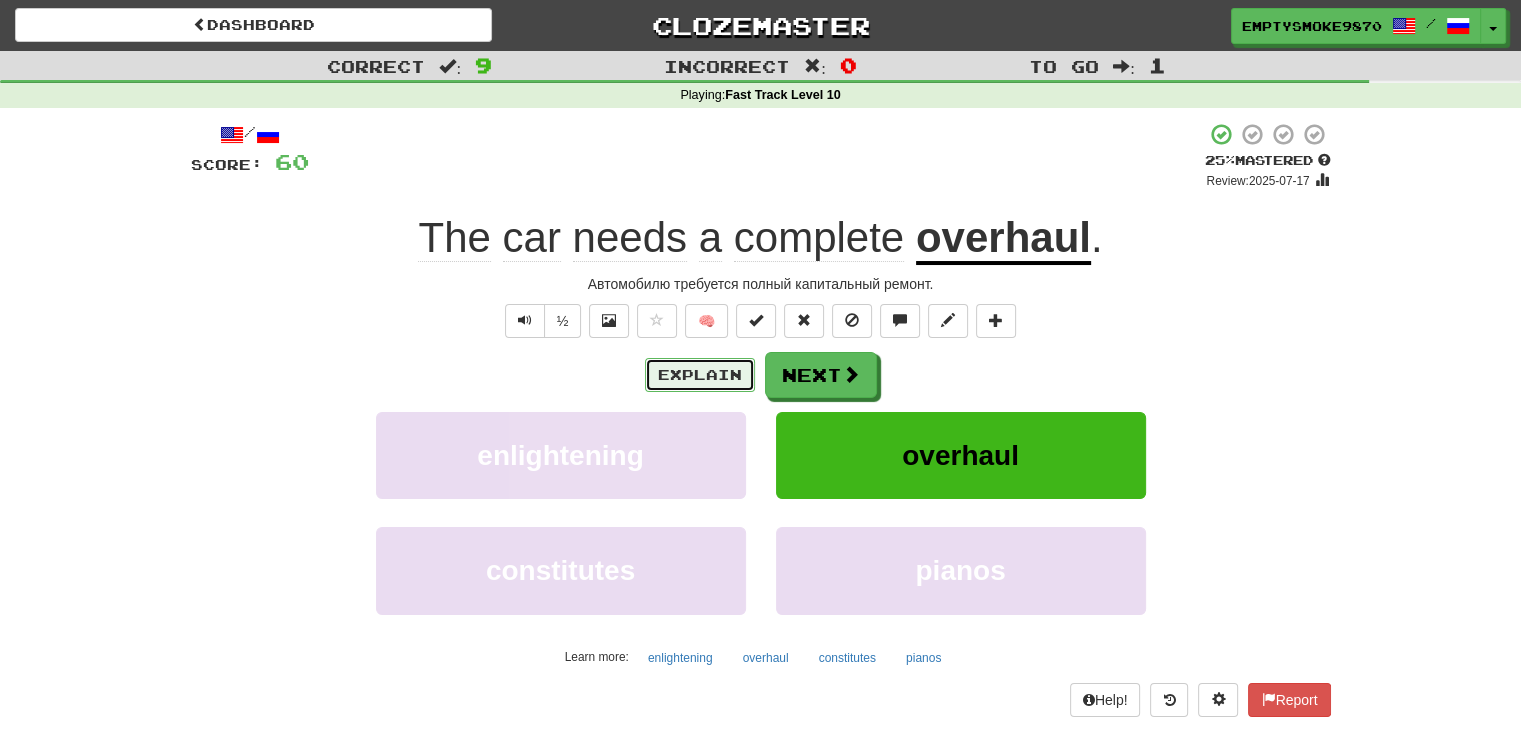 click on "Explain" at bounding box center (700, 375) 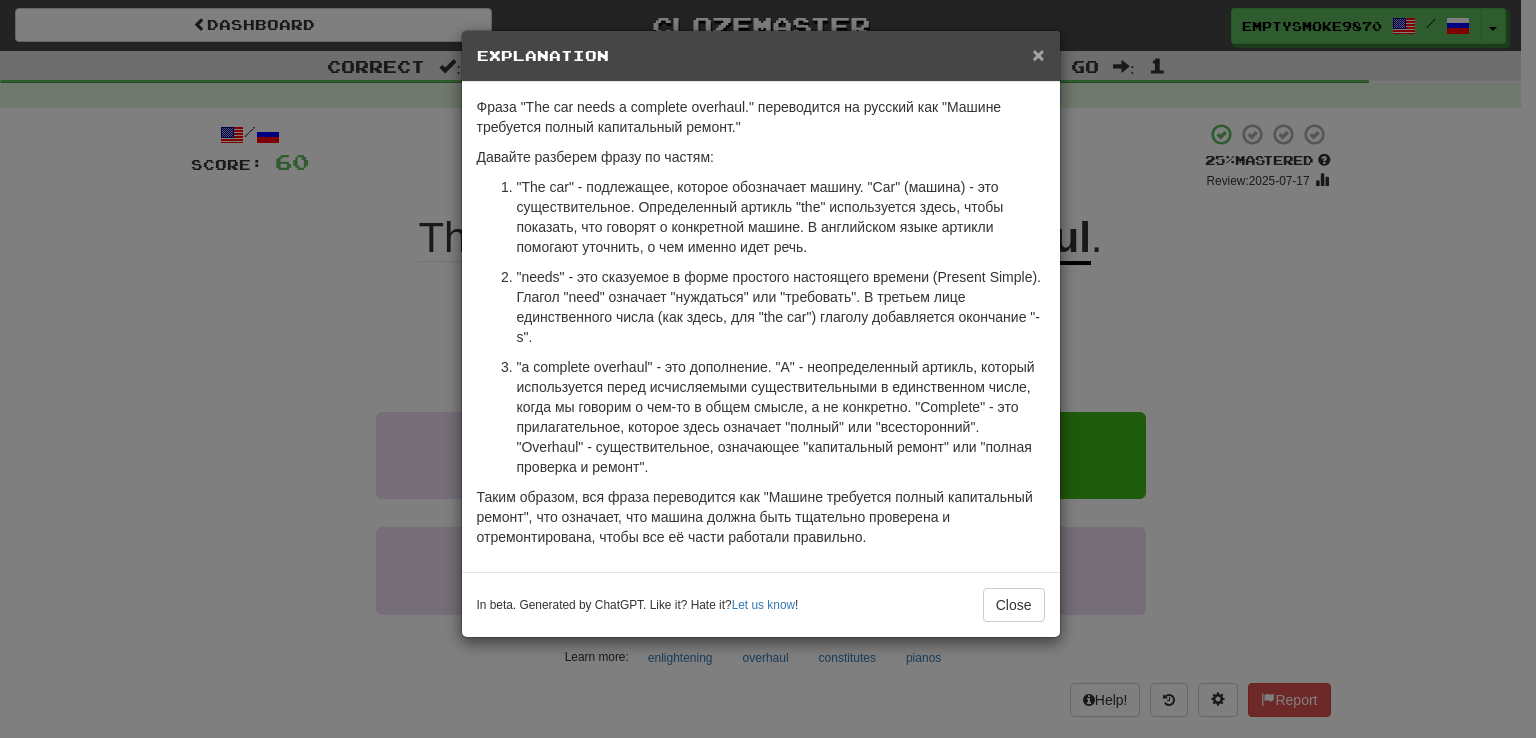 click on "×" at bounding box center (1038, 54) 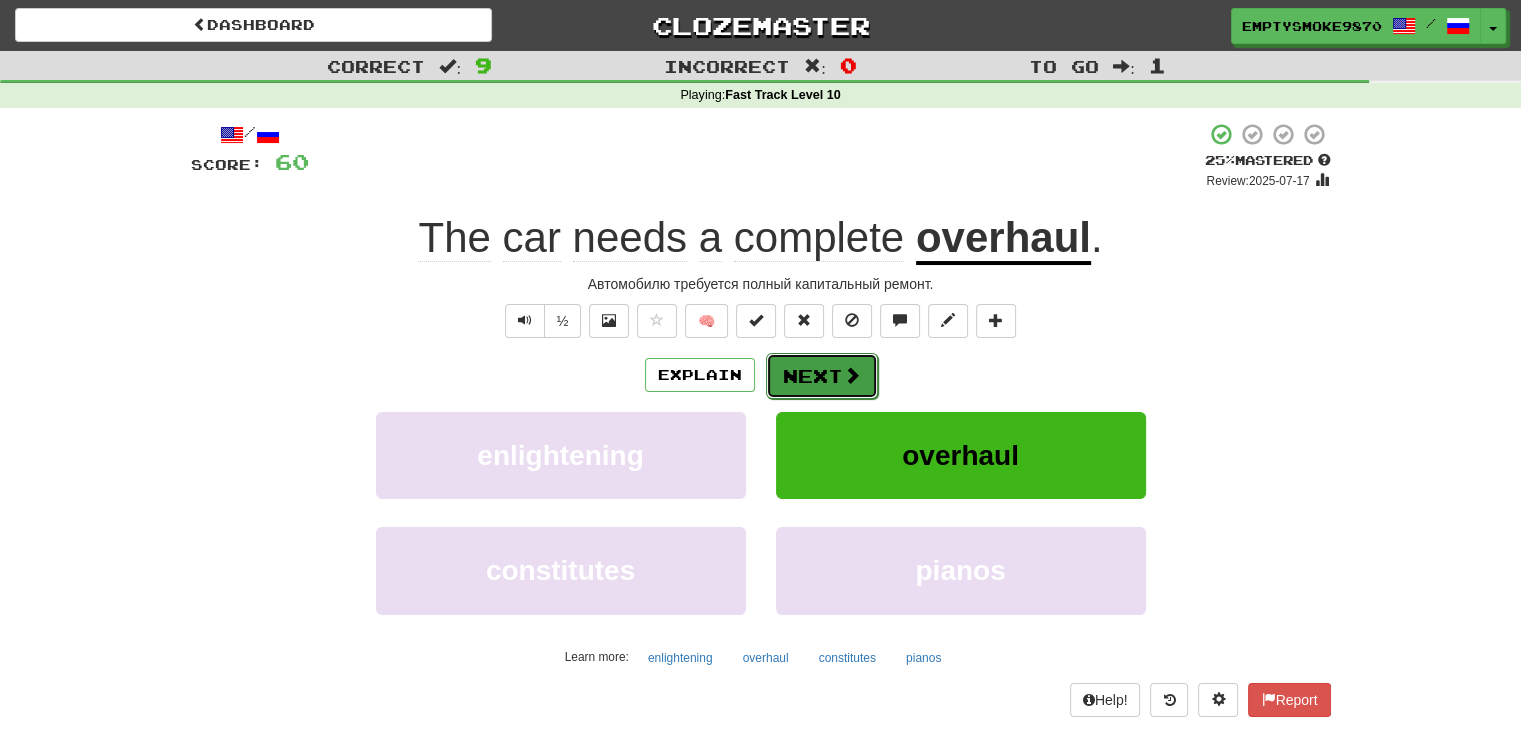 click on "Next" at bounding box center [822, 376] 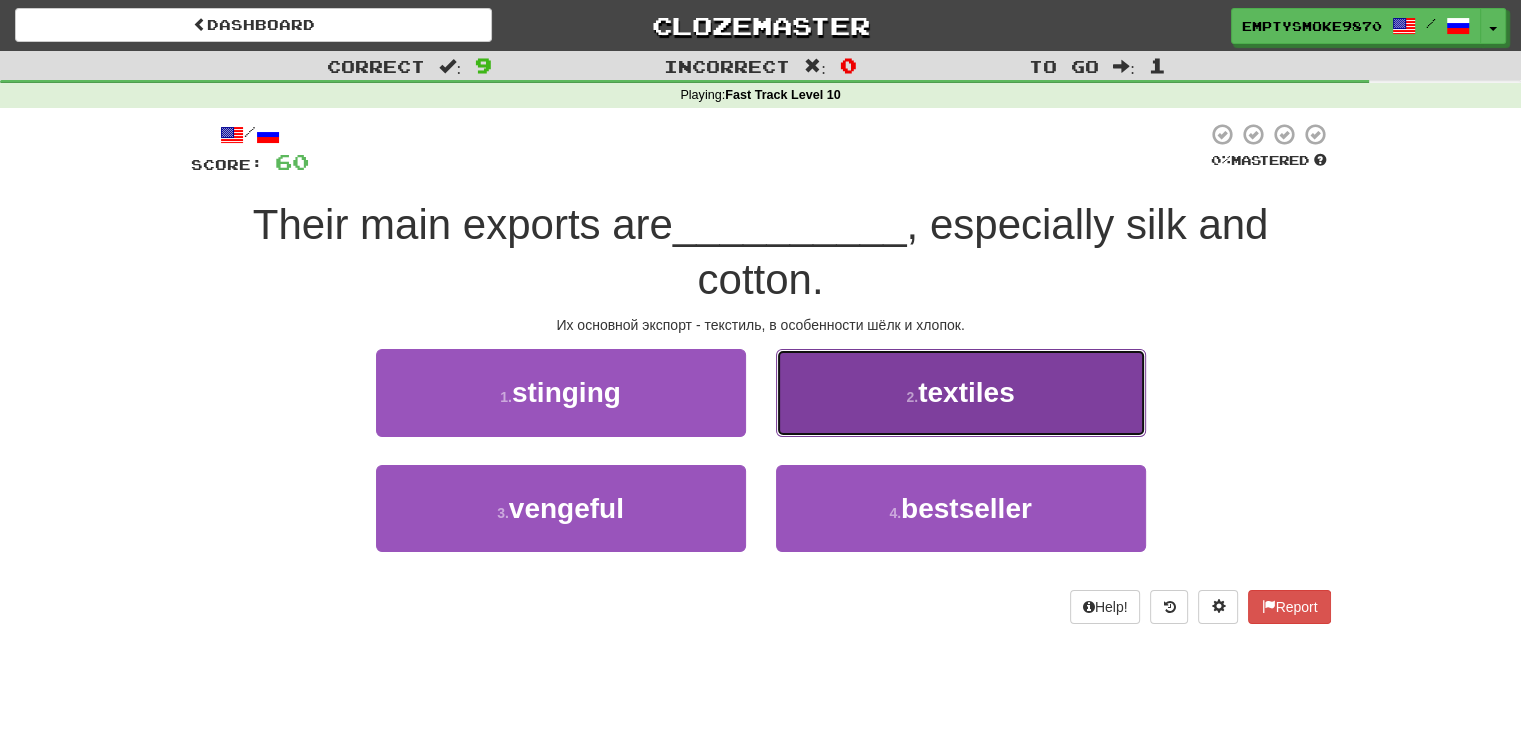 click on "2 .  textiles" at bounding box center [961, 392] 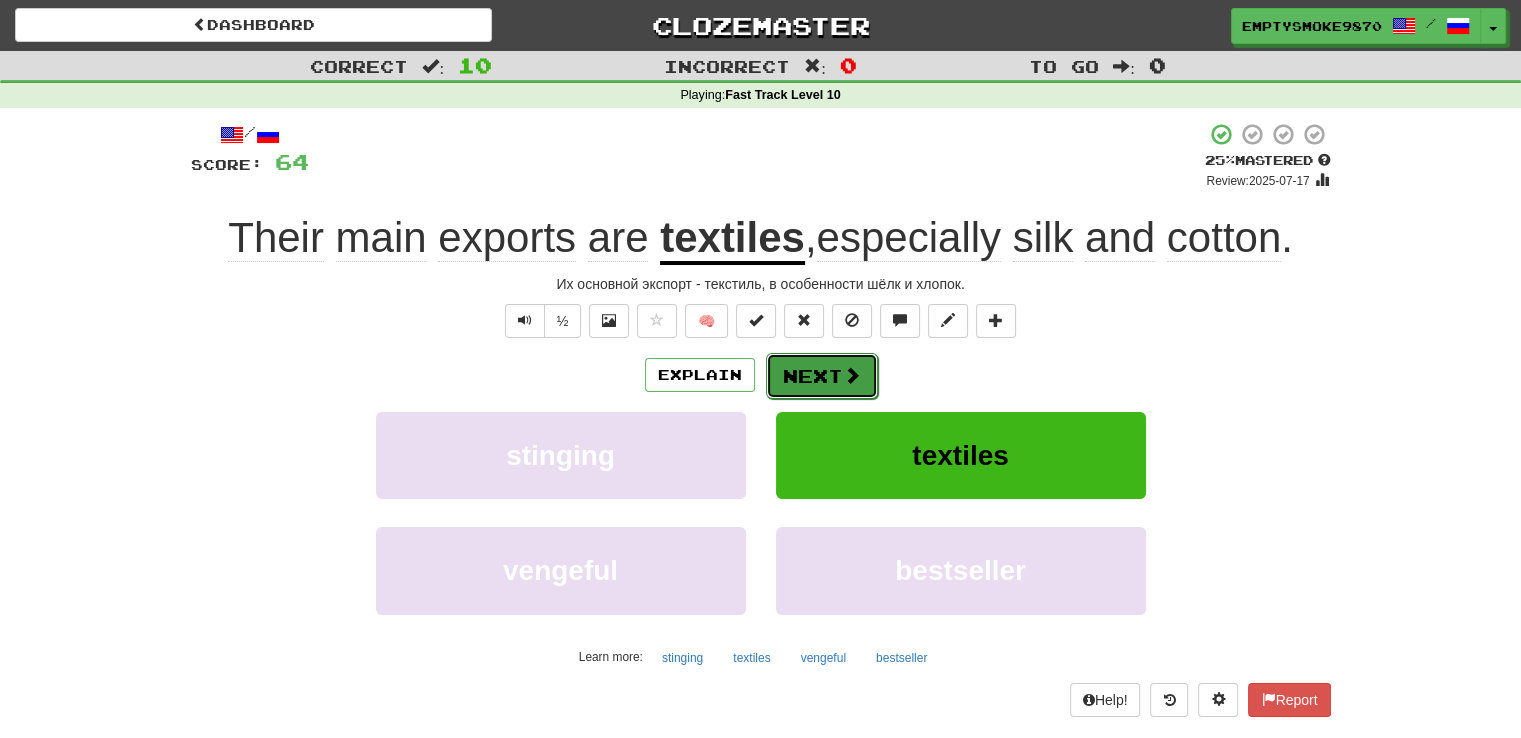 click on "Next" at bounding box center [822, 376] 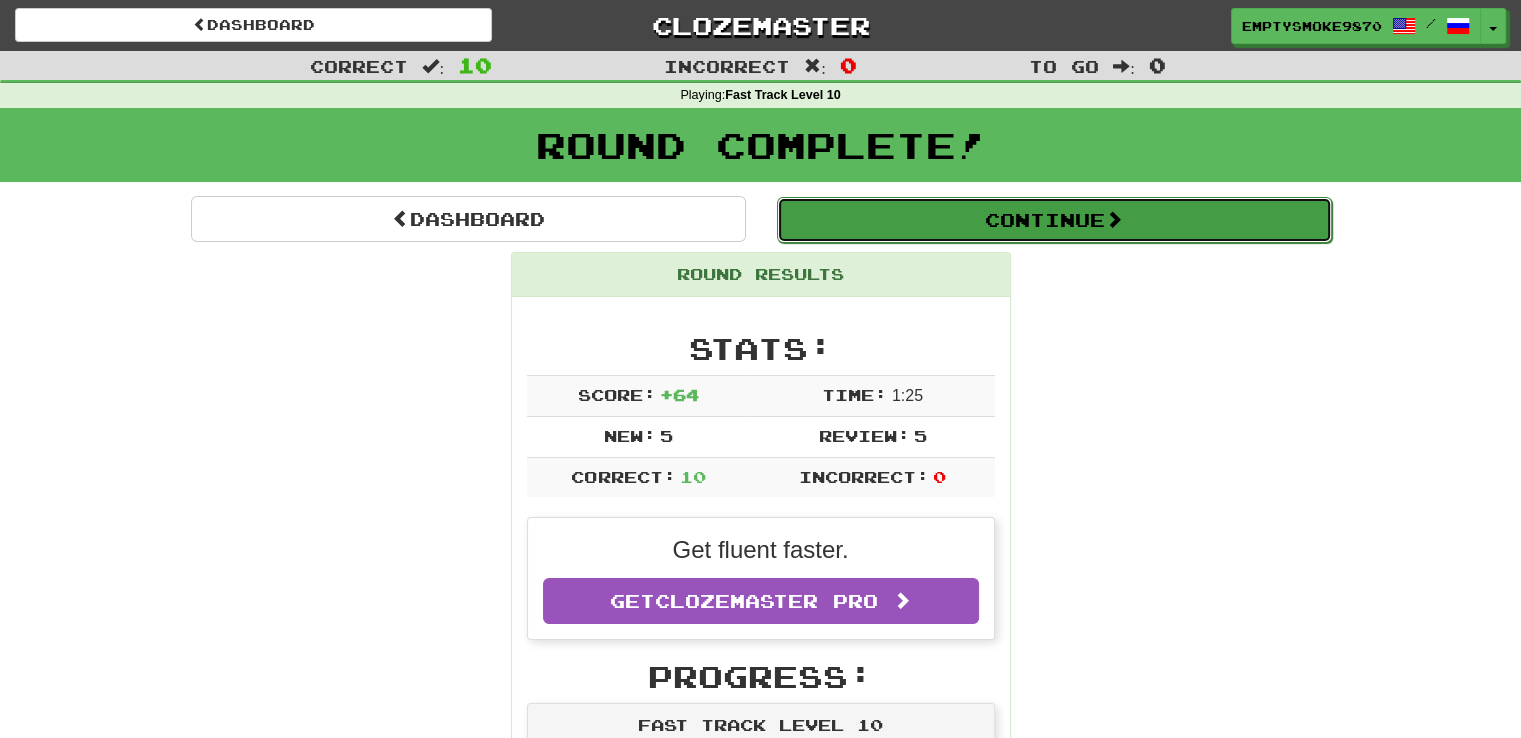 click on "Continue" at bounding box center [1054, 220] 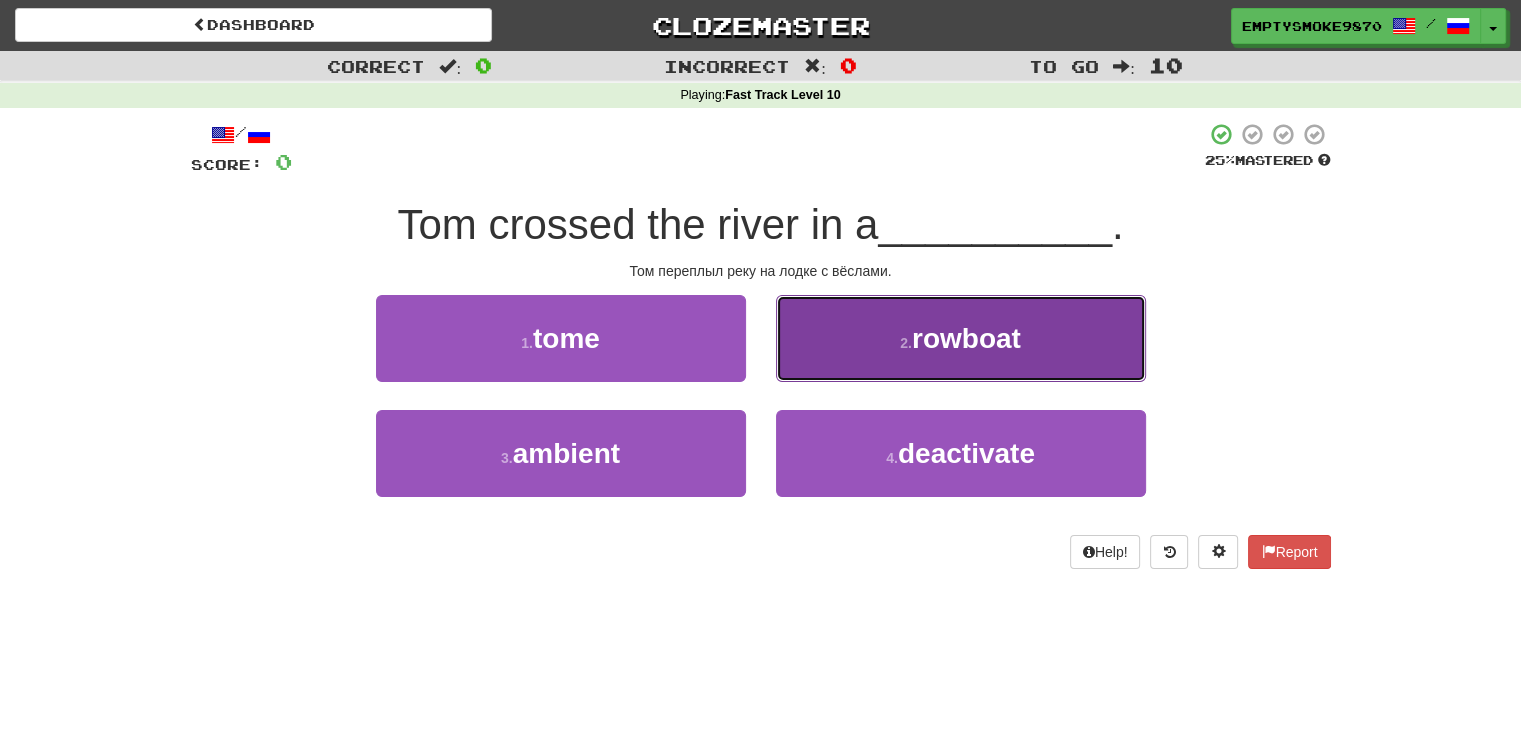 click on "2 .  rowboat" at bounding box center (961, 338) 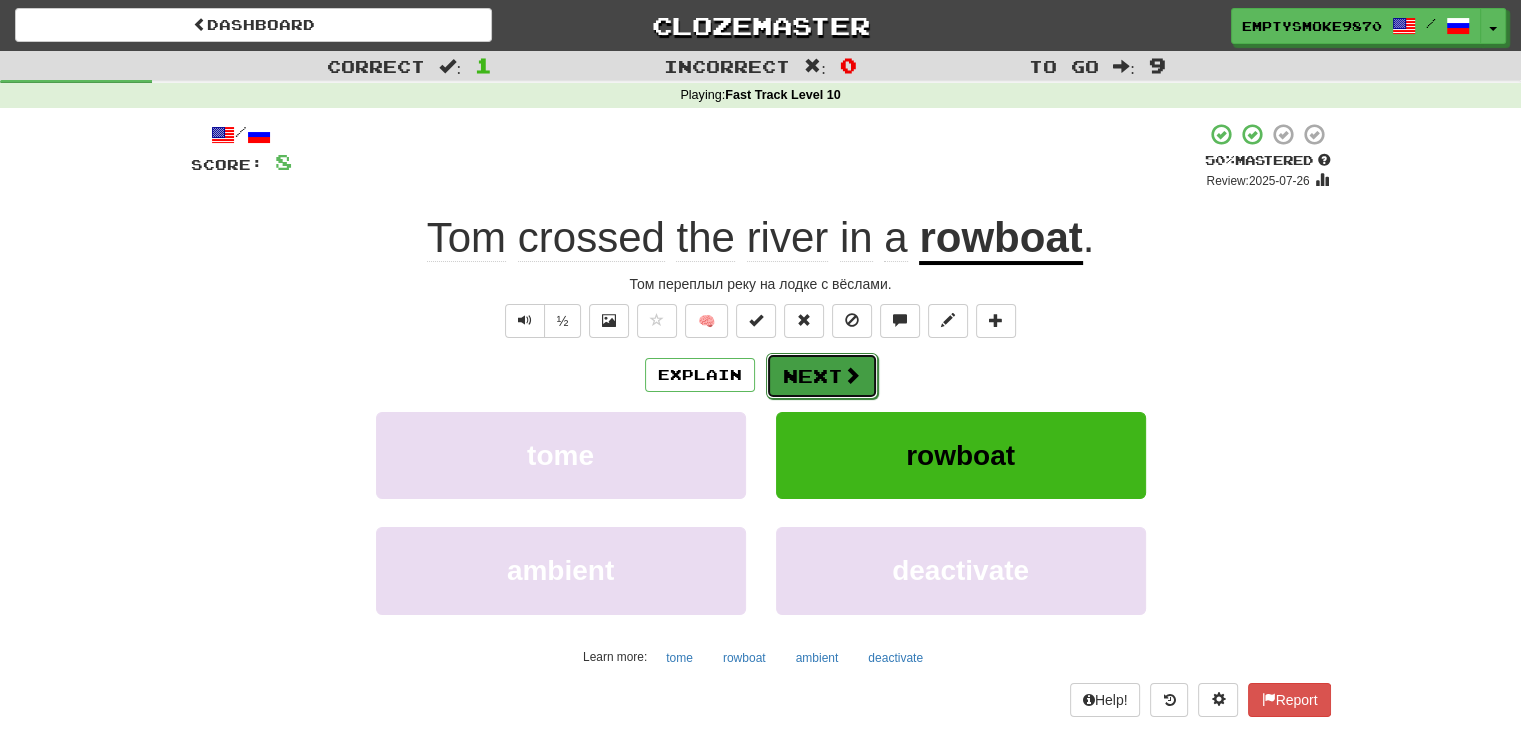 click on "Next" at bounding box center [822, 376] 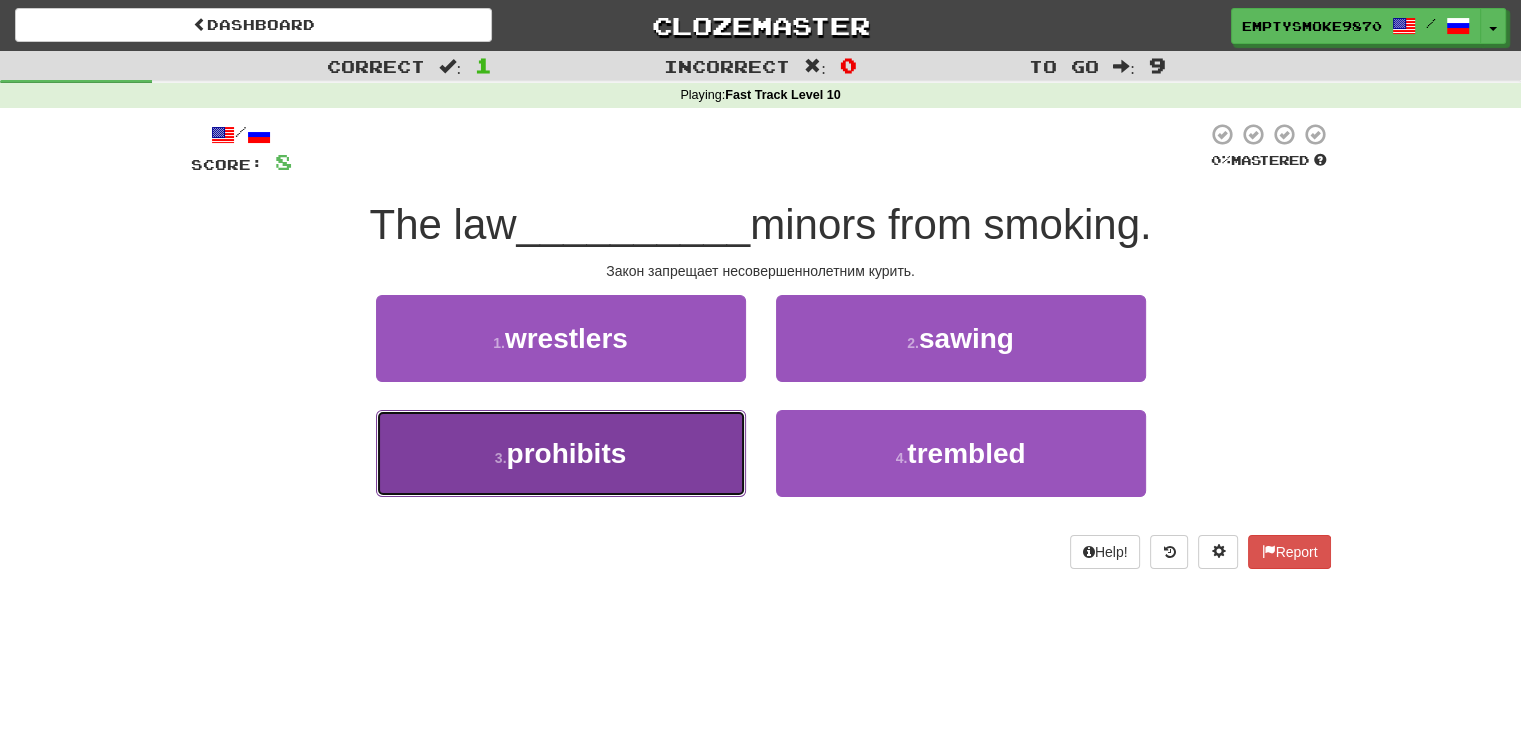 click on "3 .  prohibits" at bounding box center [561, 453] 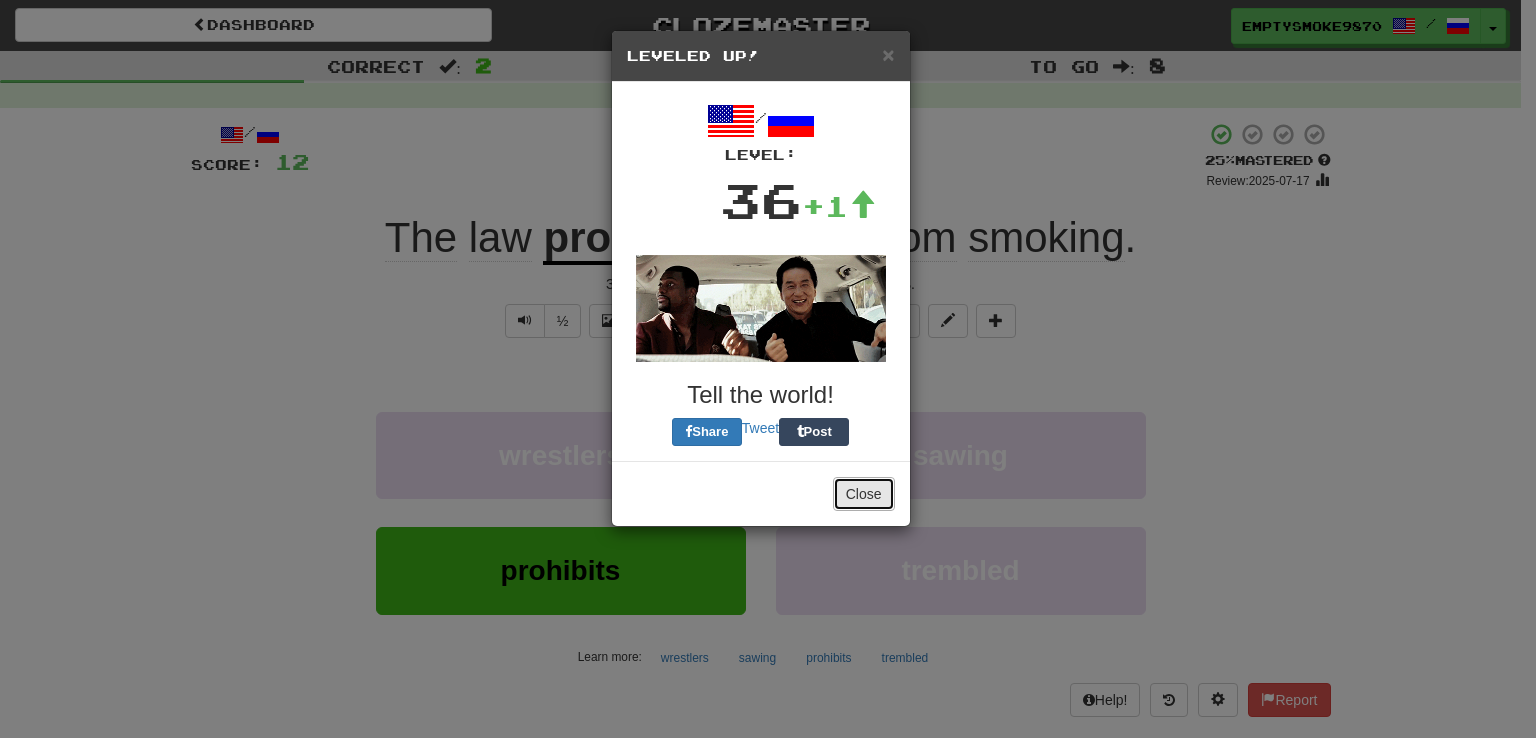 click on "Close" at bounding box center [864, 494] 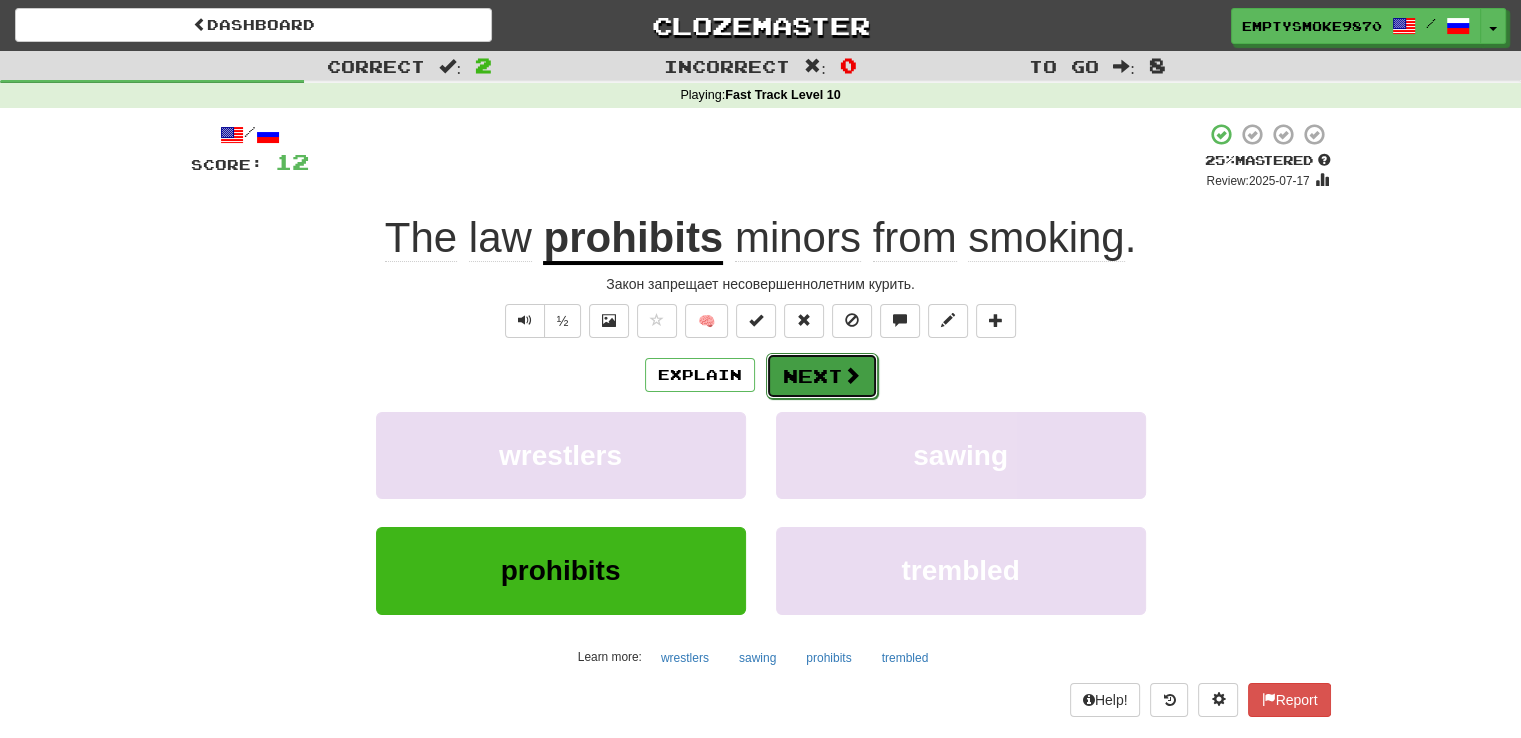 click on "Next" at bounding box center (822, 376) 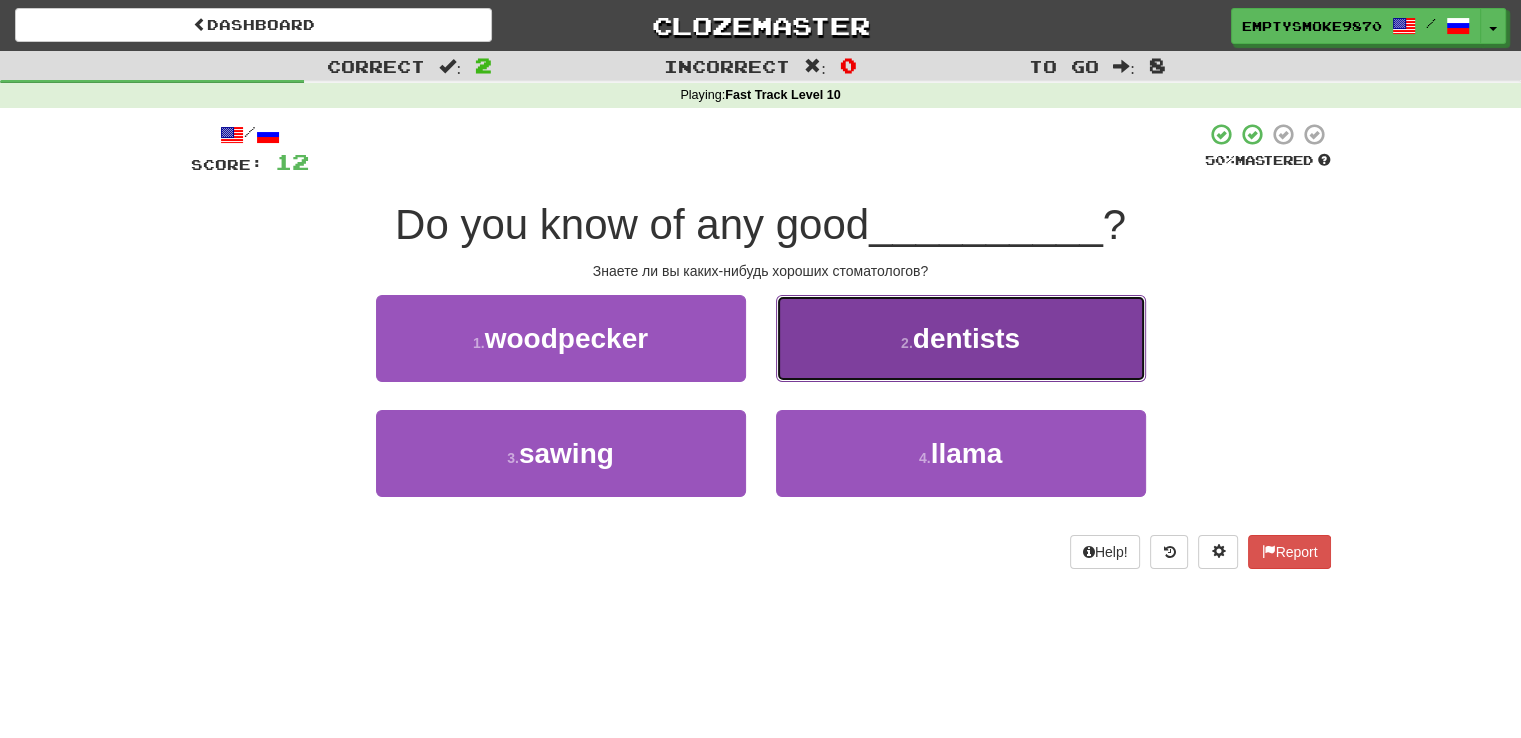 click on "2 .  dentists" at bounding box center (961, 338) 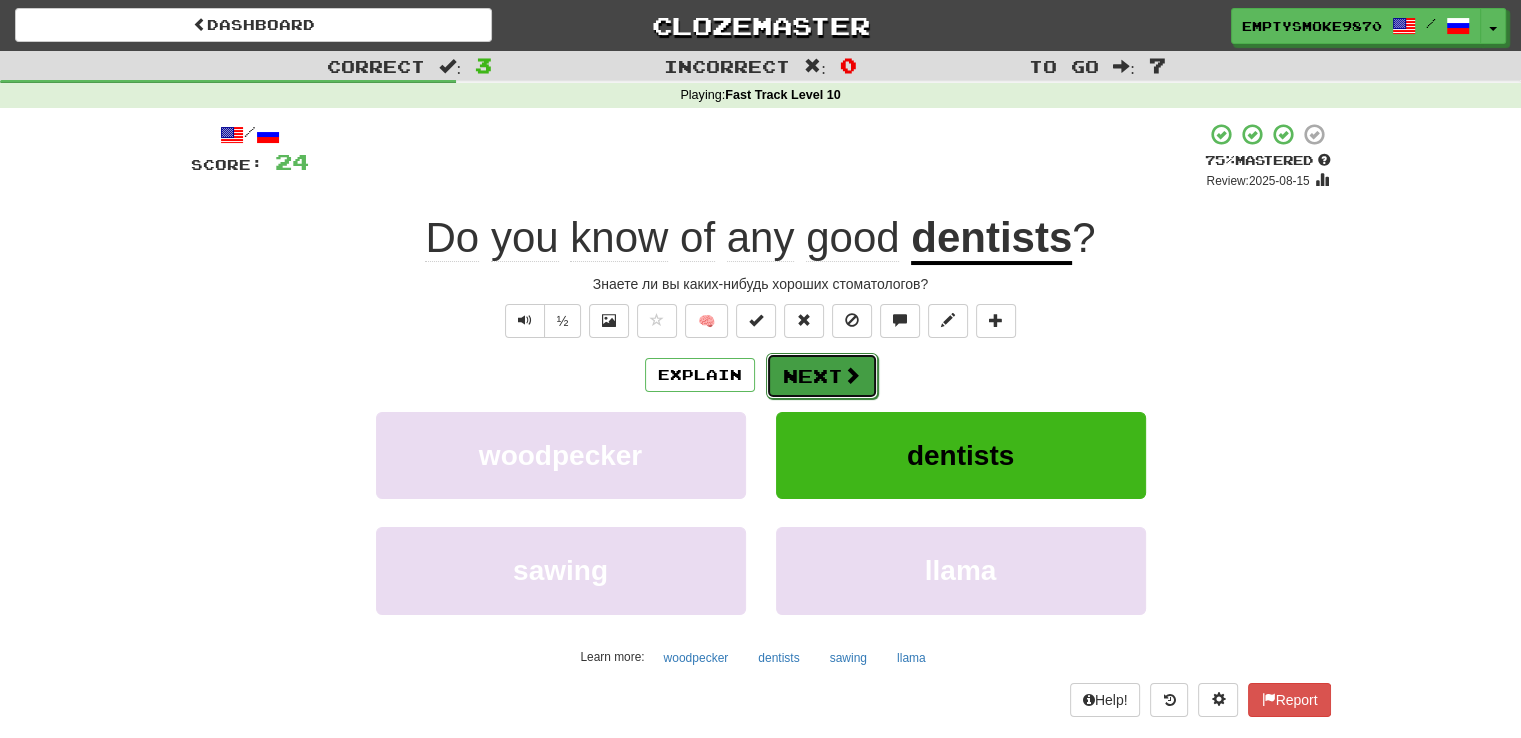 click on "Next" at bounding box center [822, 376] 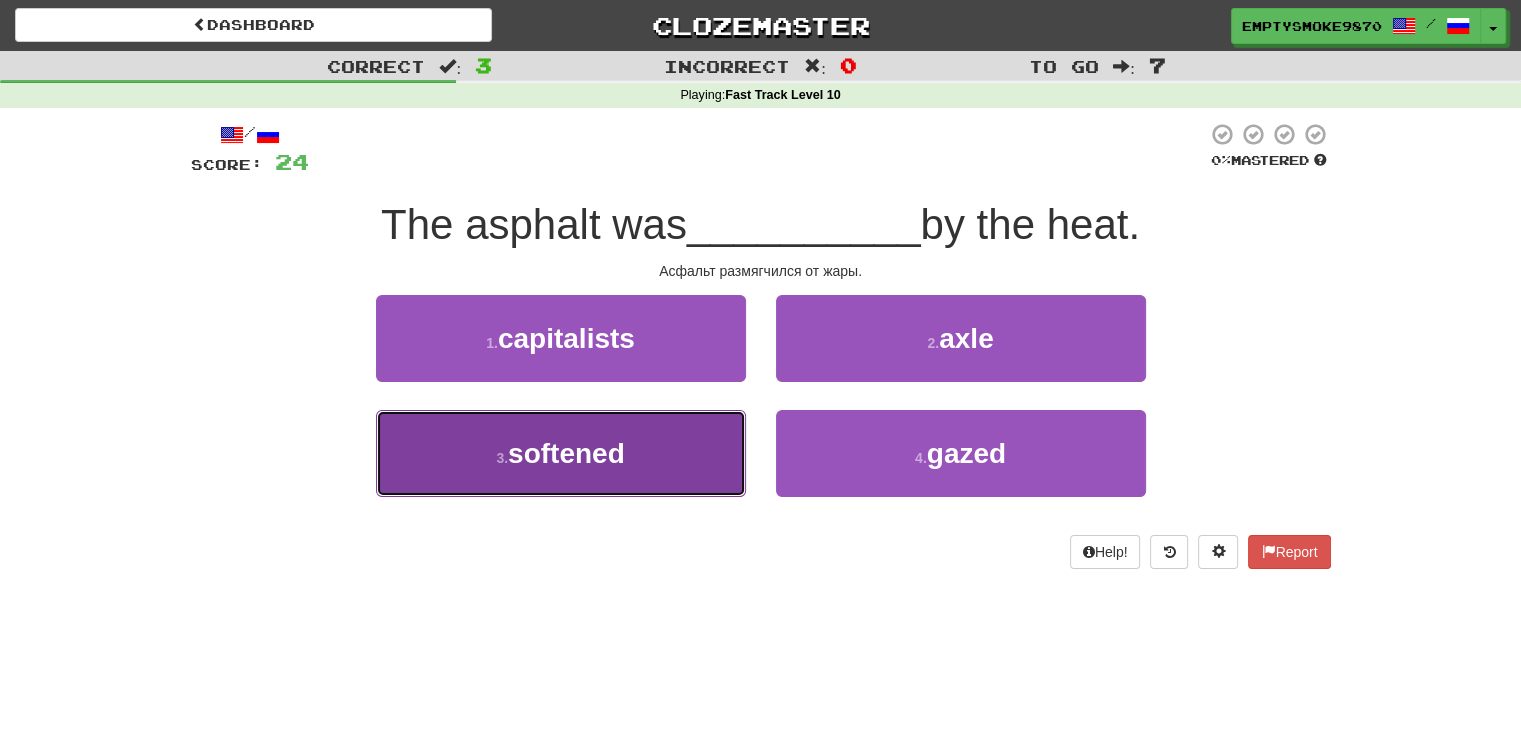 click on "3 .  softened" at bounding box center (561, 453) 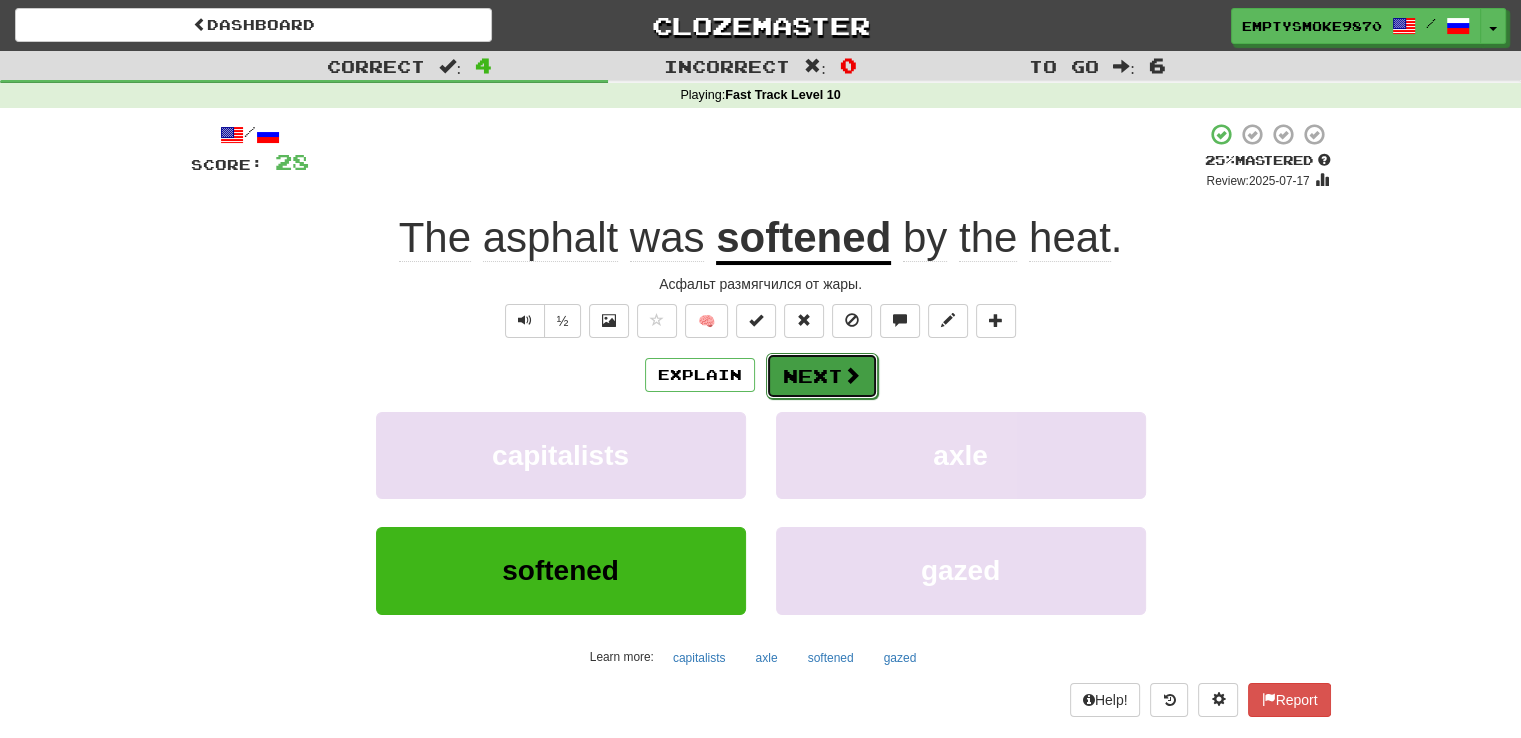 click on "Next" at bounding box center [822, 376] 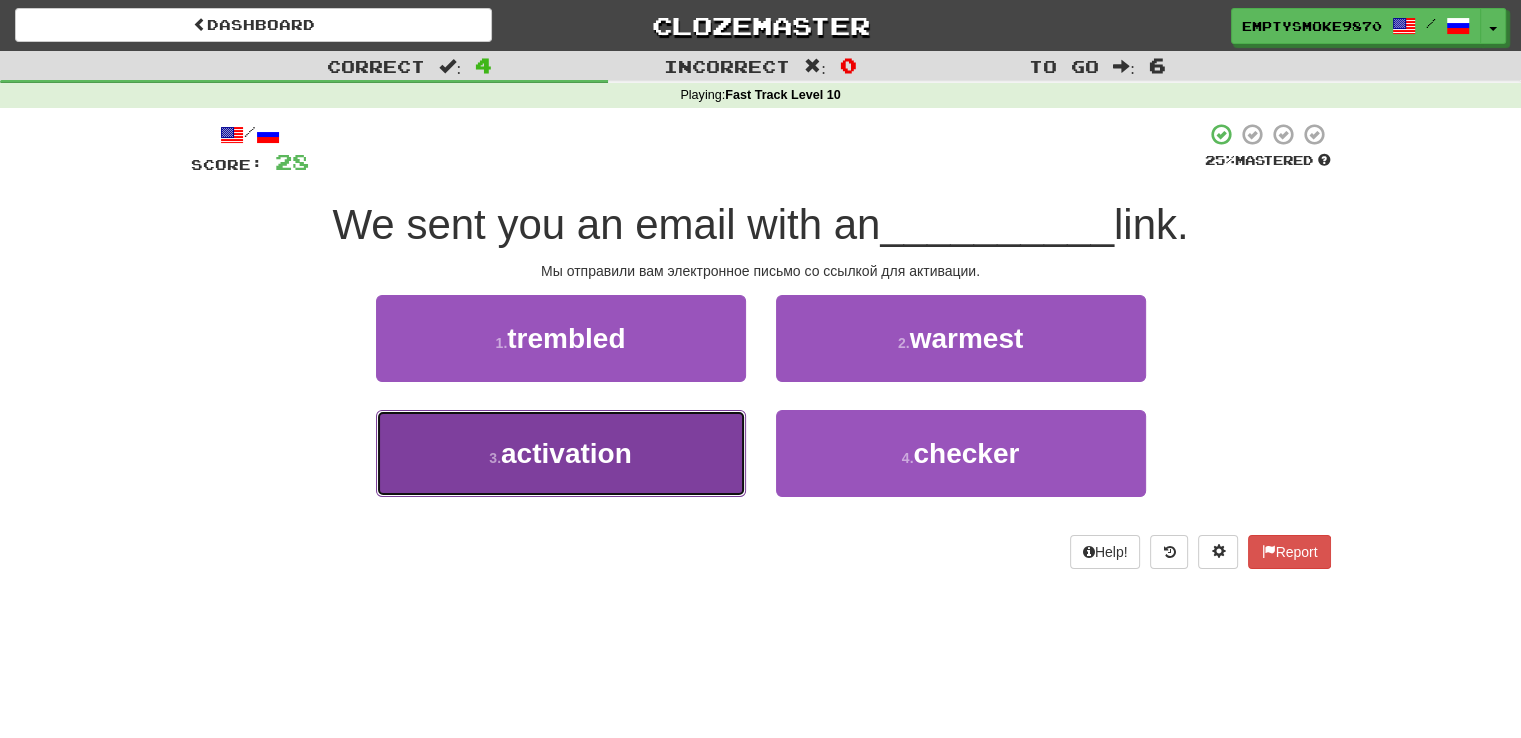 click on "3 .  activation" at bounding box center (561, 453) 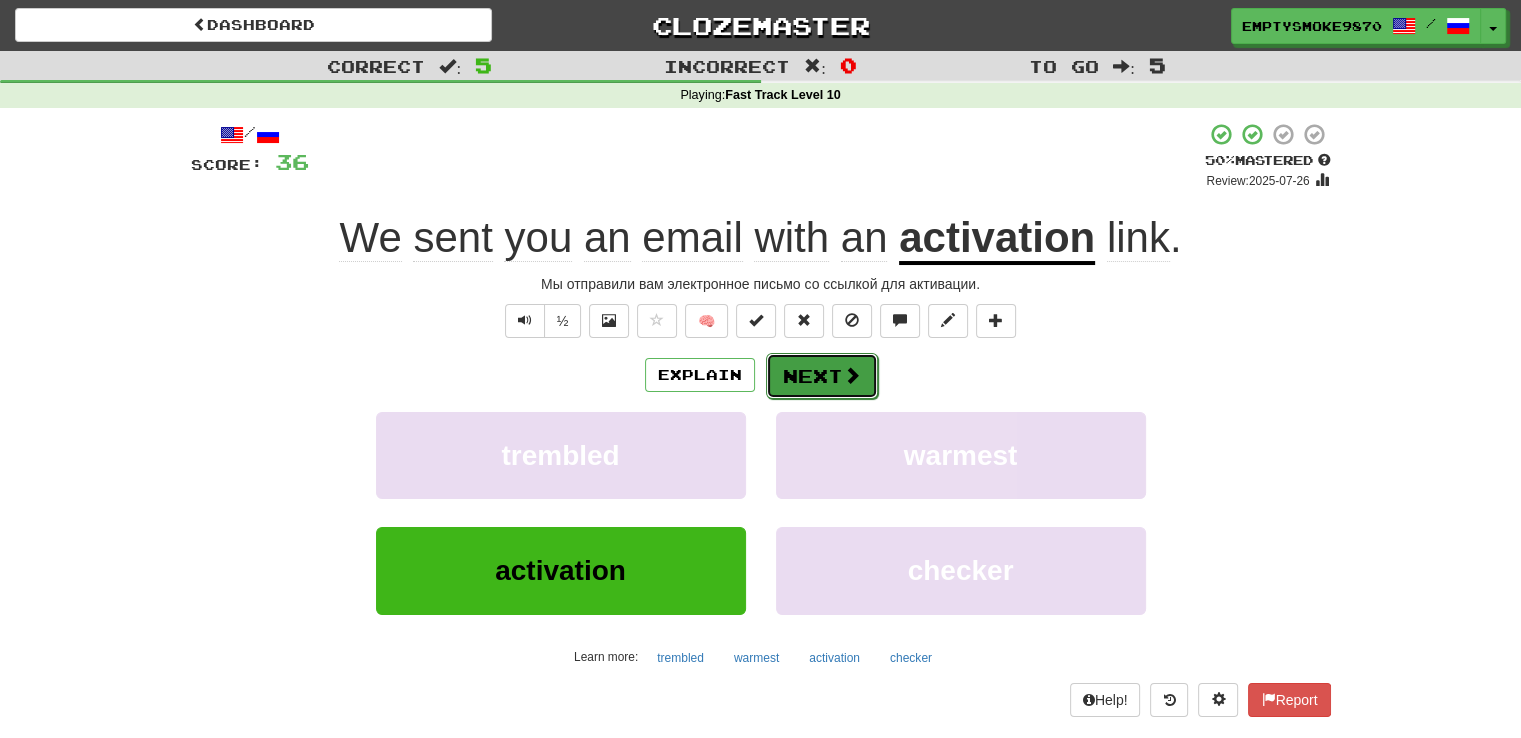 click on "Next" at bounding box center (822, 376) 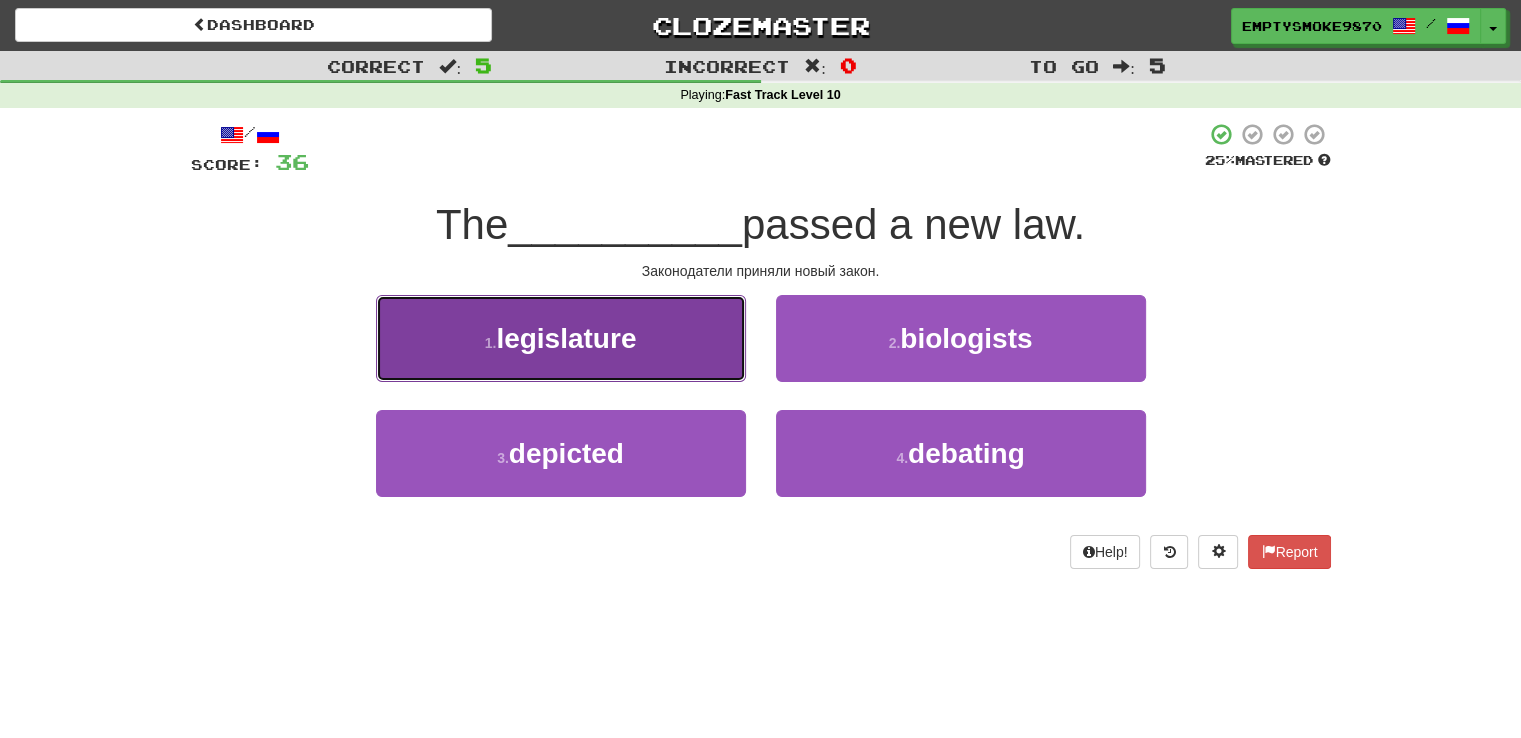 click on "1 .  legislature" at bounding box center [561, 338] 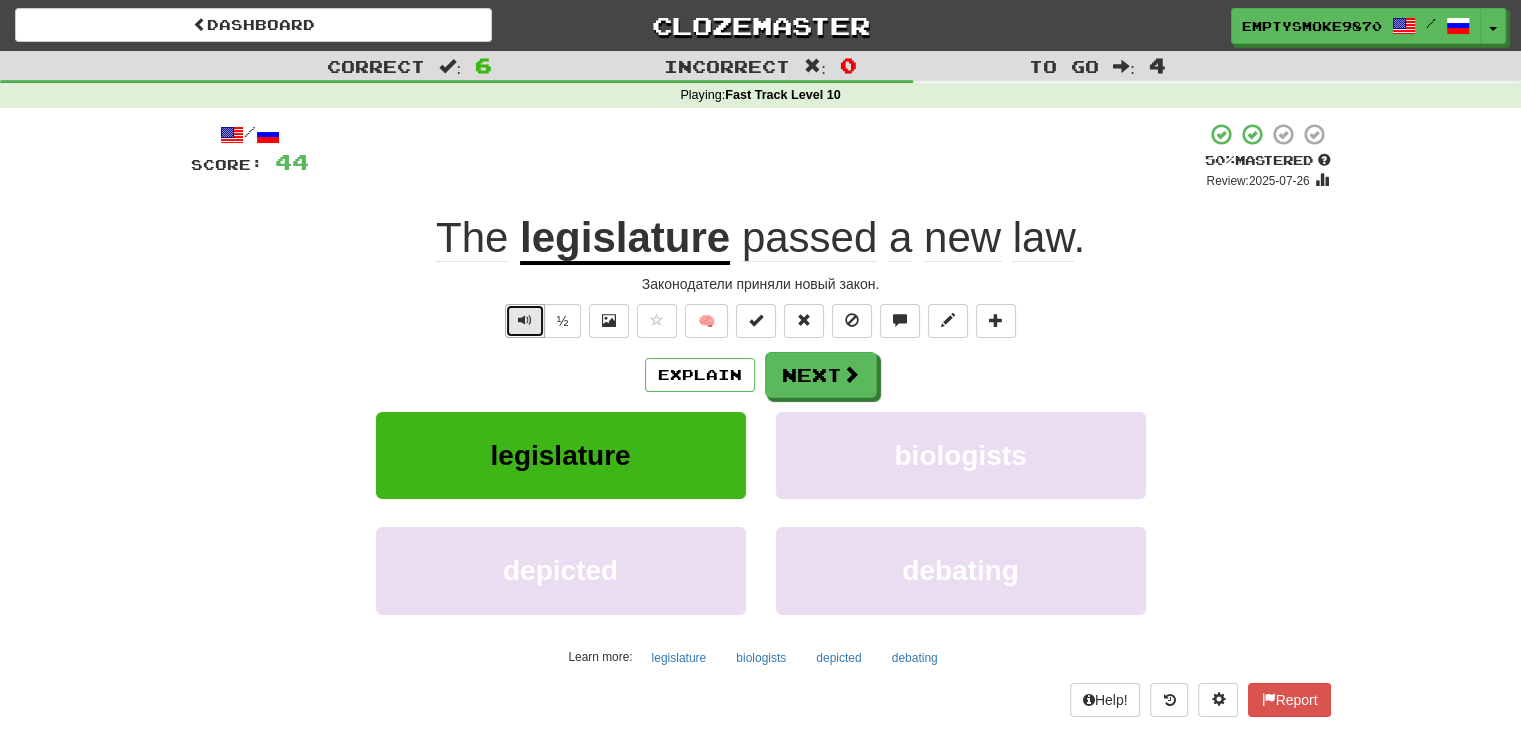 click at bounding box center (525, 320) 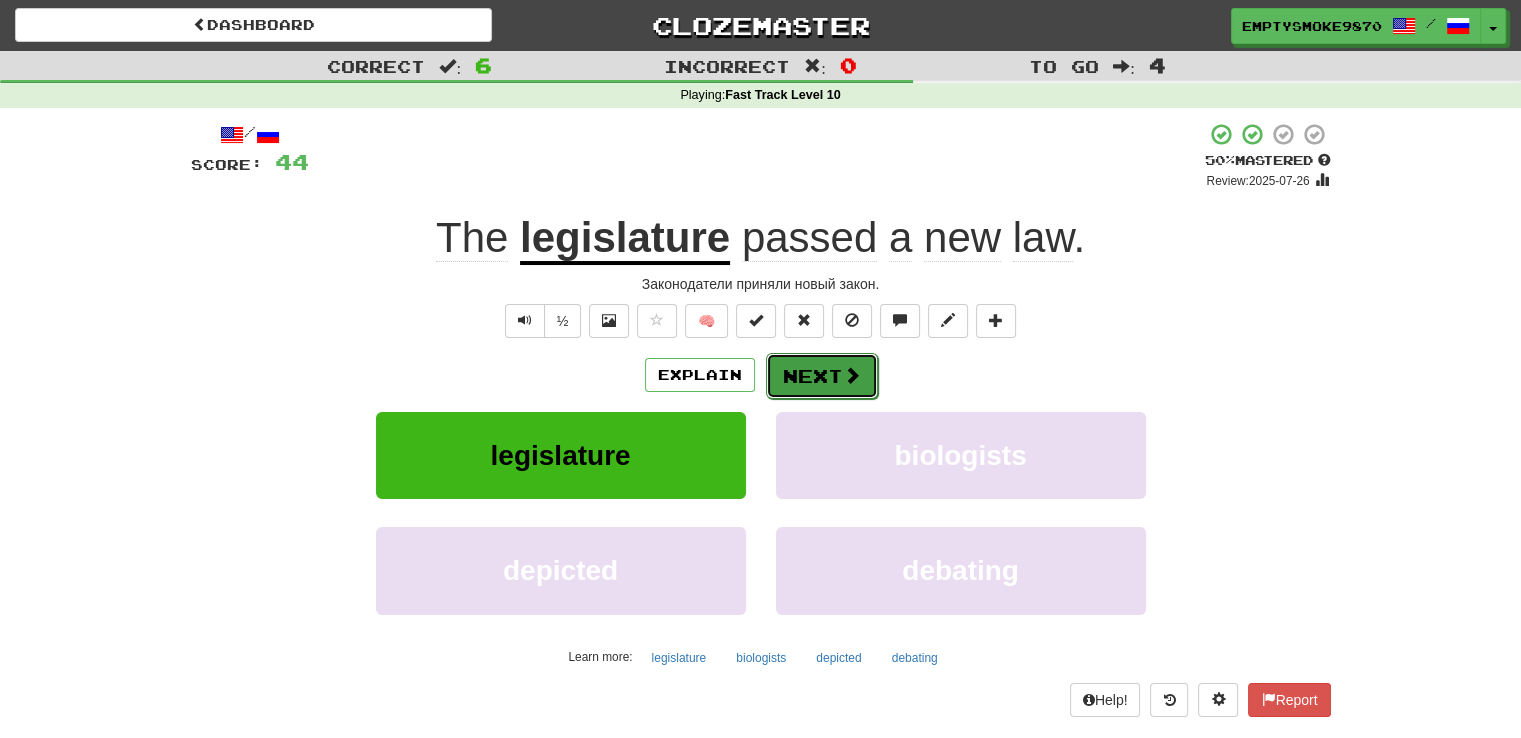 click on "Next" at bounding box center (822, 376) 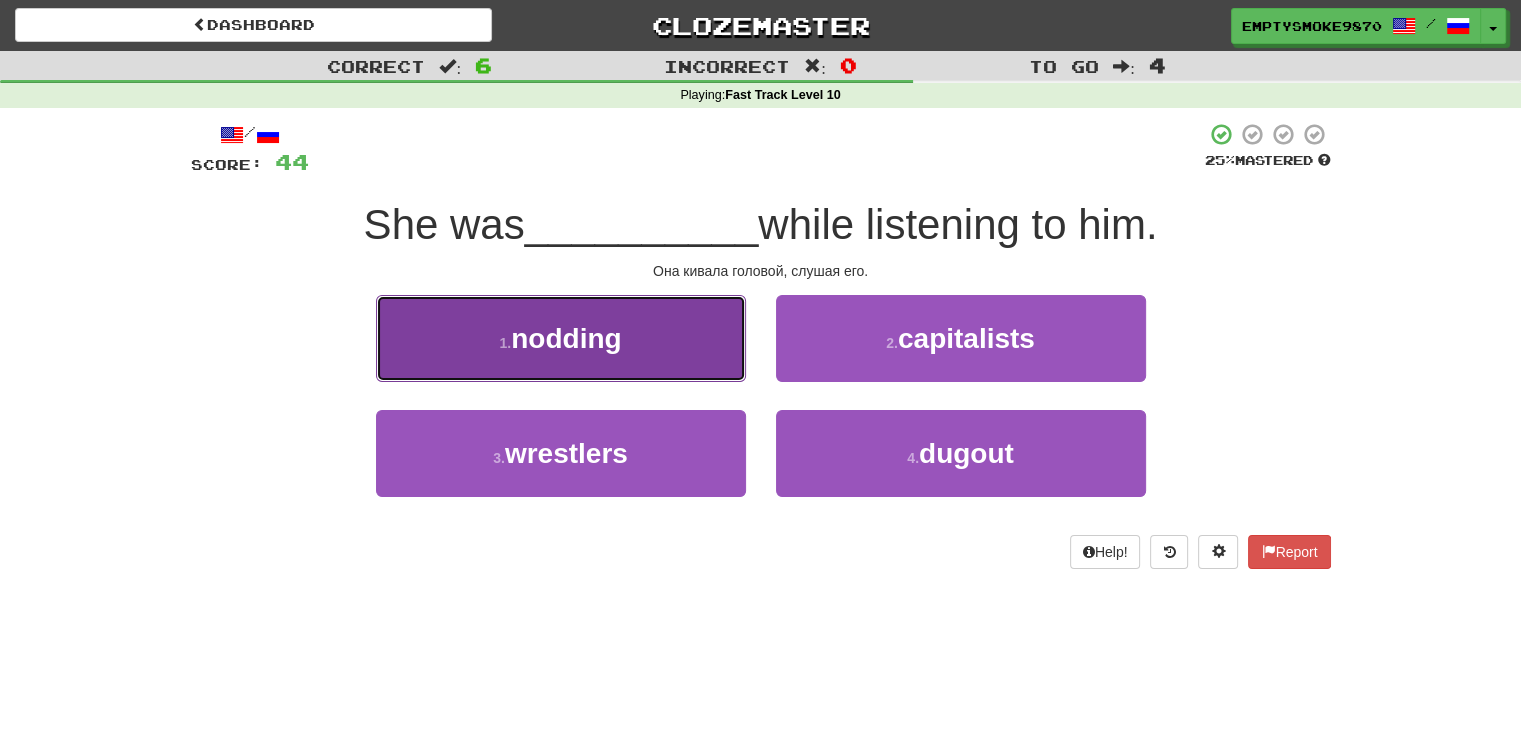 click on "1 .  nodding" at bounding box center (561, 338) 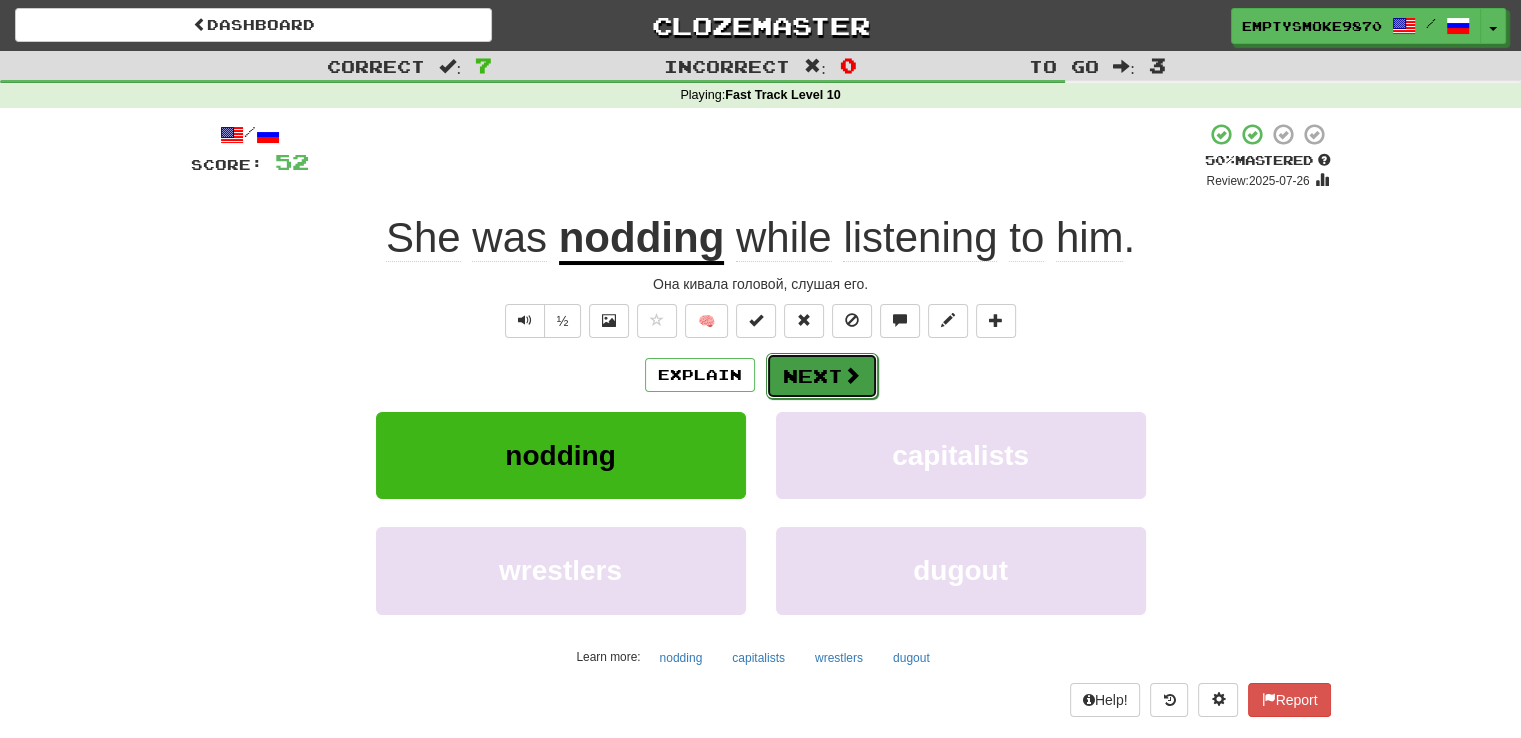 click on "Next" at bounding box center (822, 376) 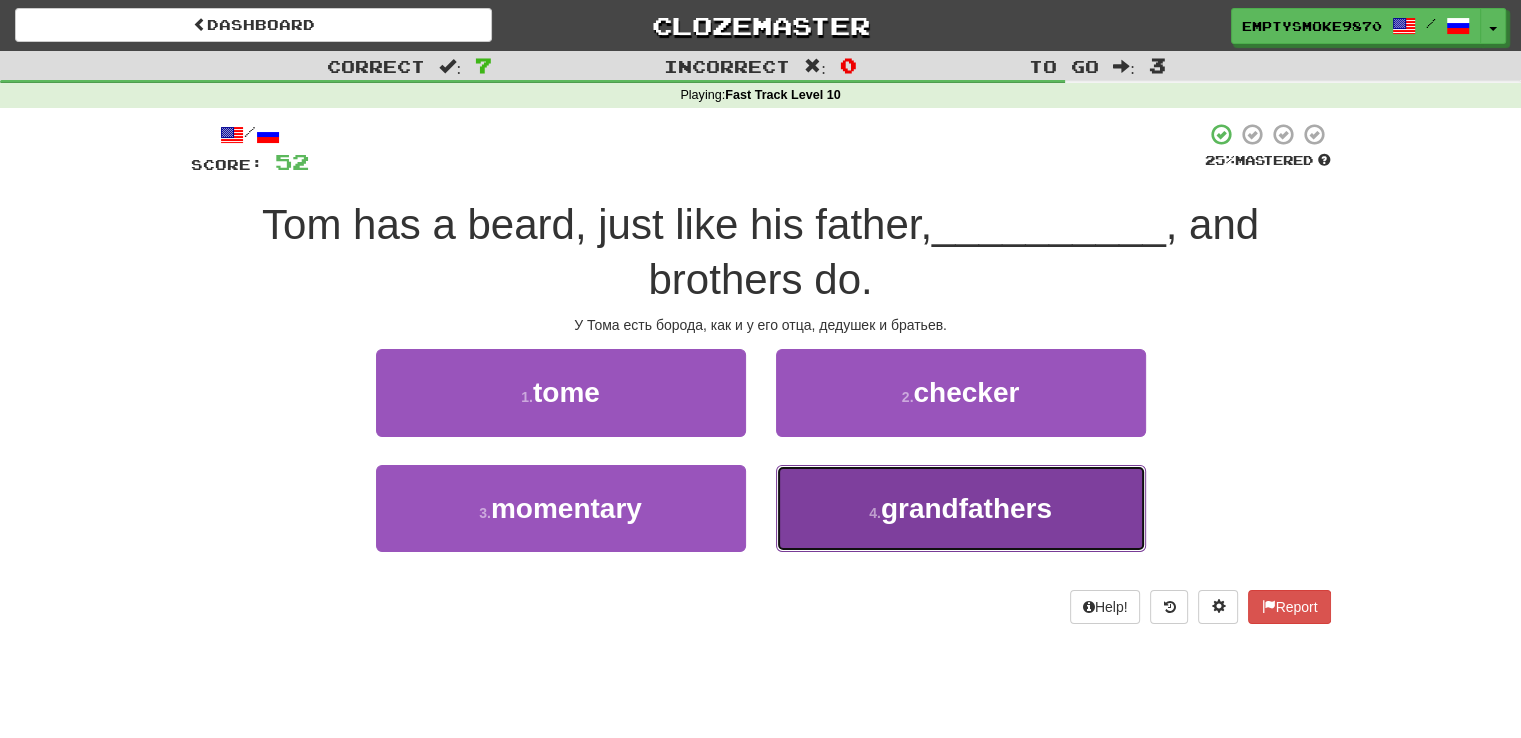 click on "4 .  grandfathers" at bounding box center [961, 508] 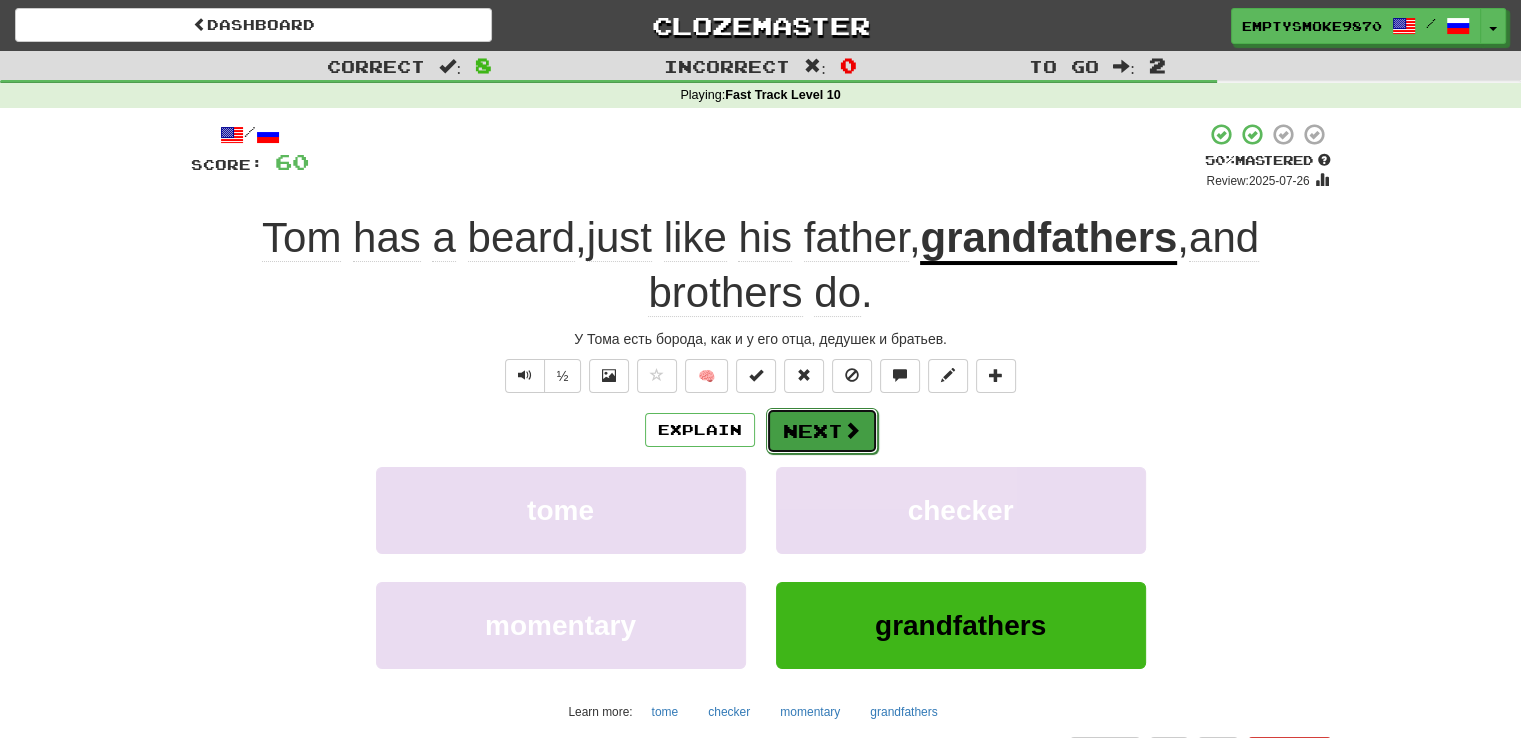 click on "Next" at bounding box center (822, 431) 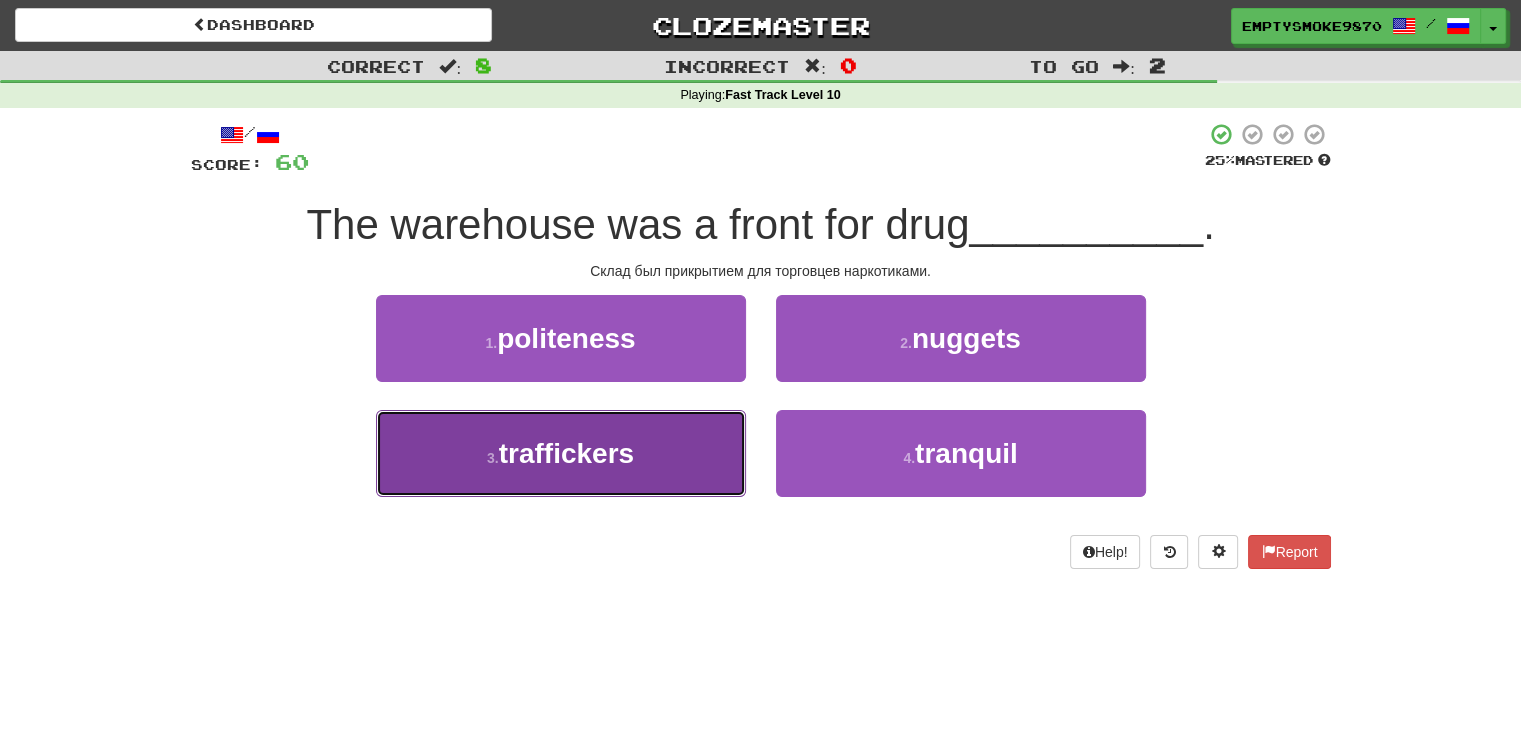 click on "3 .  traffickers" at bounding box center (561, 453) 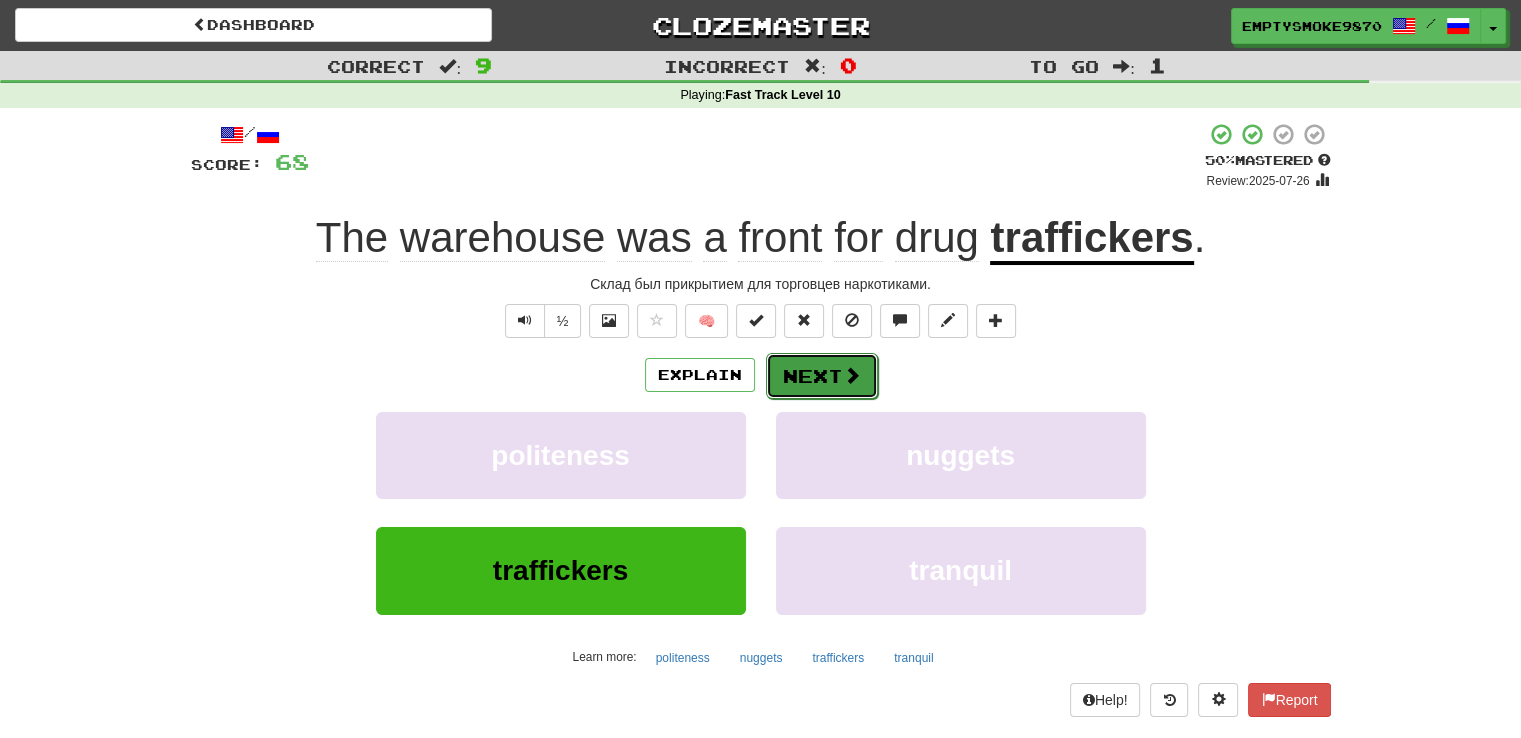click on "Next" at bounding box center [822, 376] 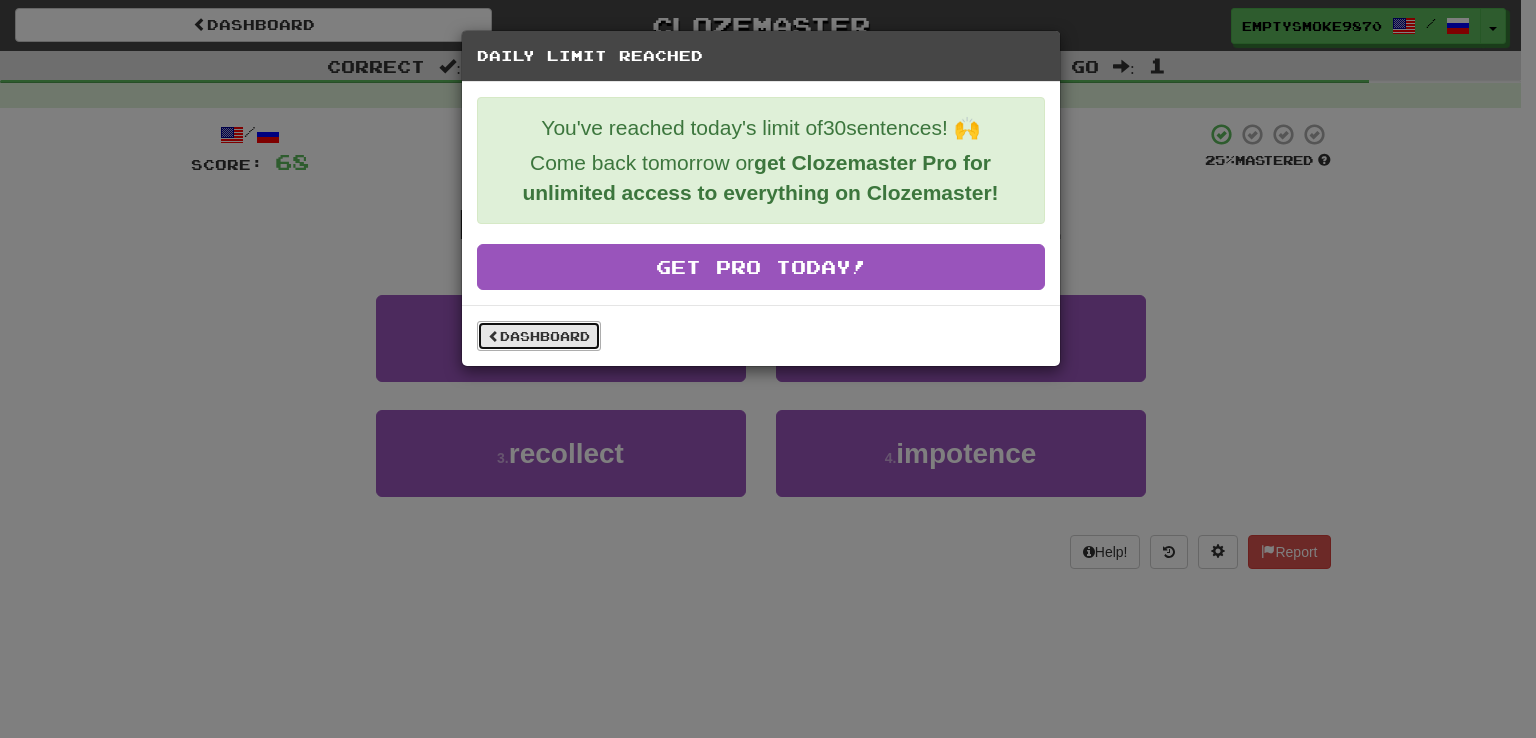 click on "Dashboard" at bounding box center (539, 336) 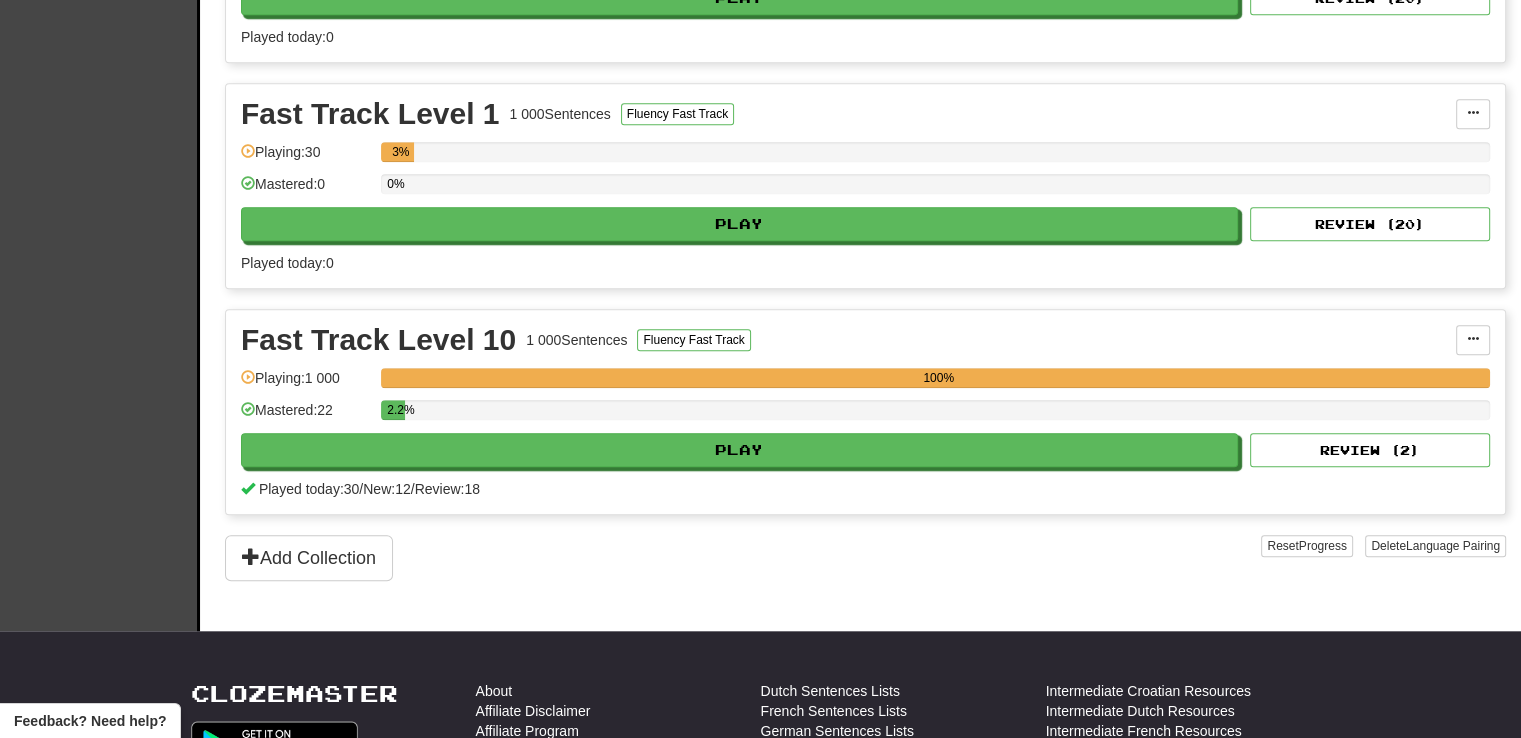 scroll, scrollTop: 1800, scrollLeft: 0, axis: vertical 